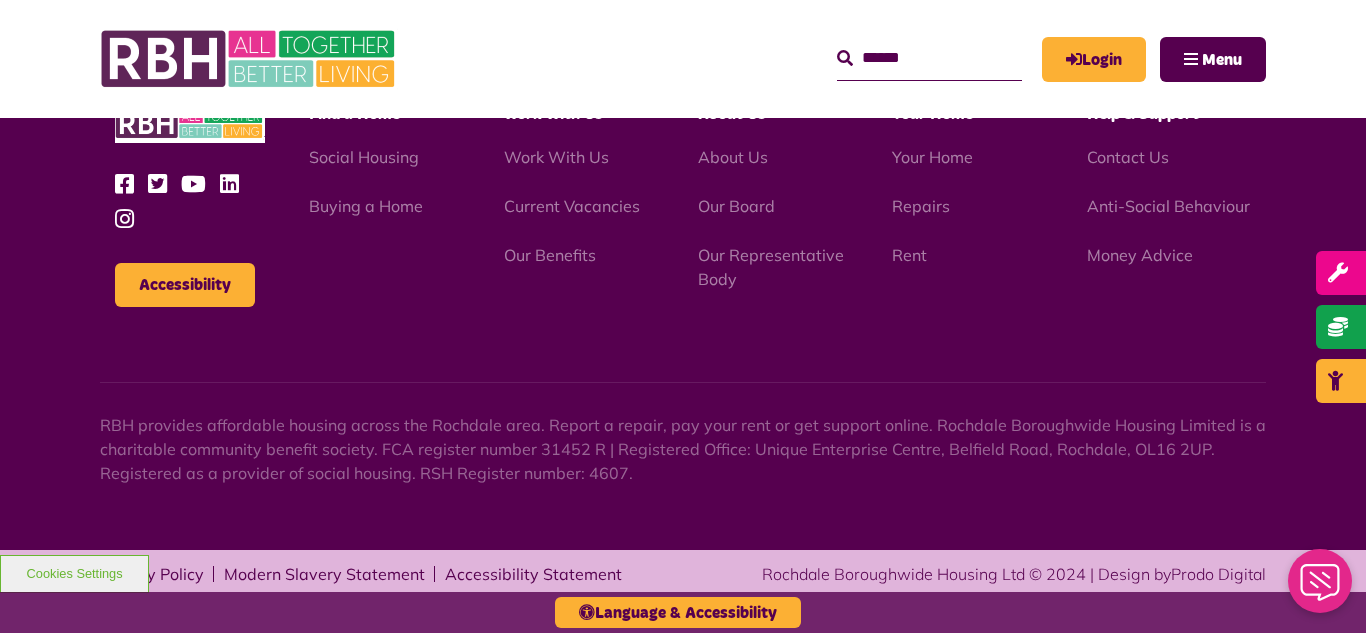 scroll, scrollTop: 0, scrollLeft: 0, axis: both 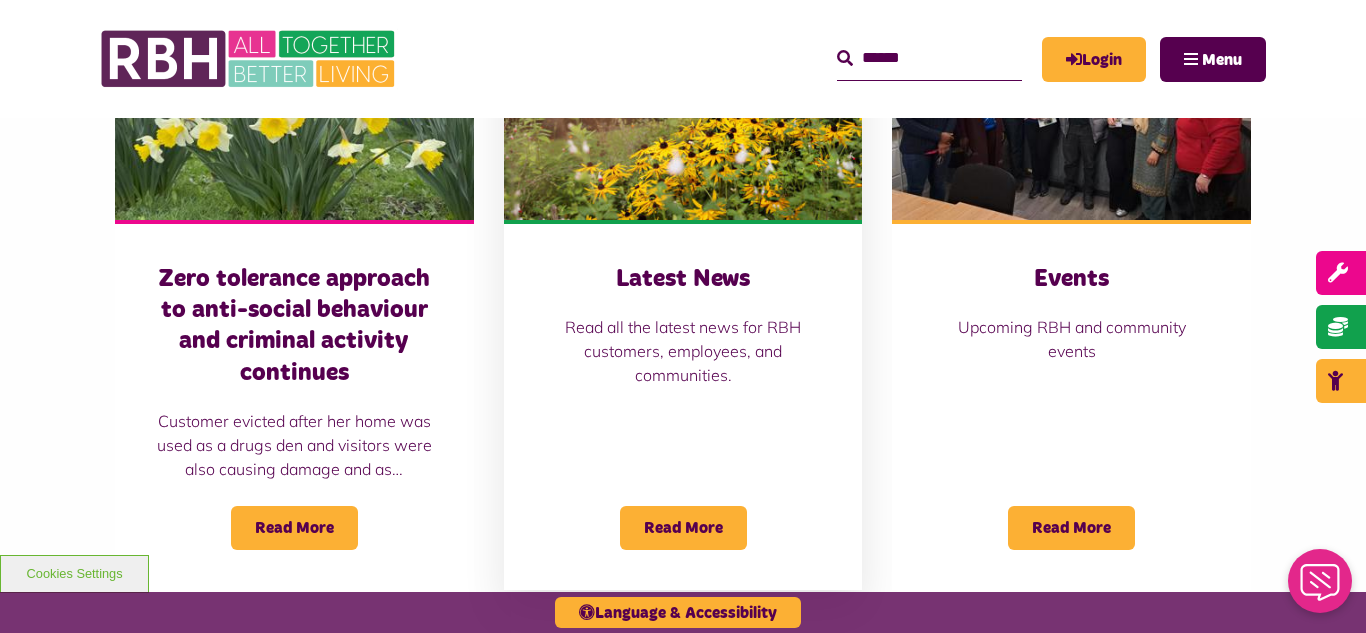 click at bounding box center [683, 108] 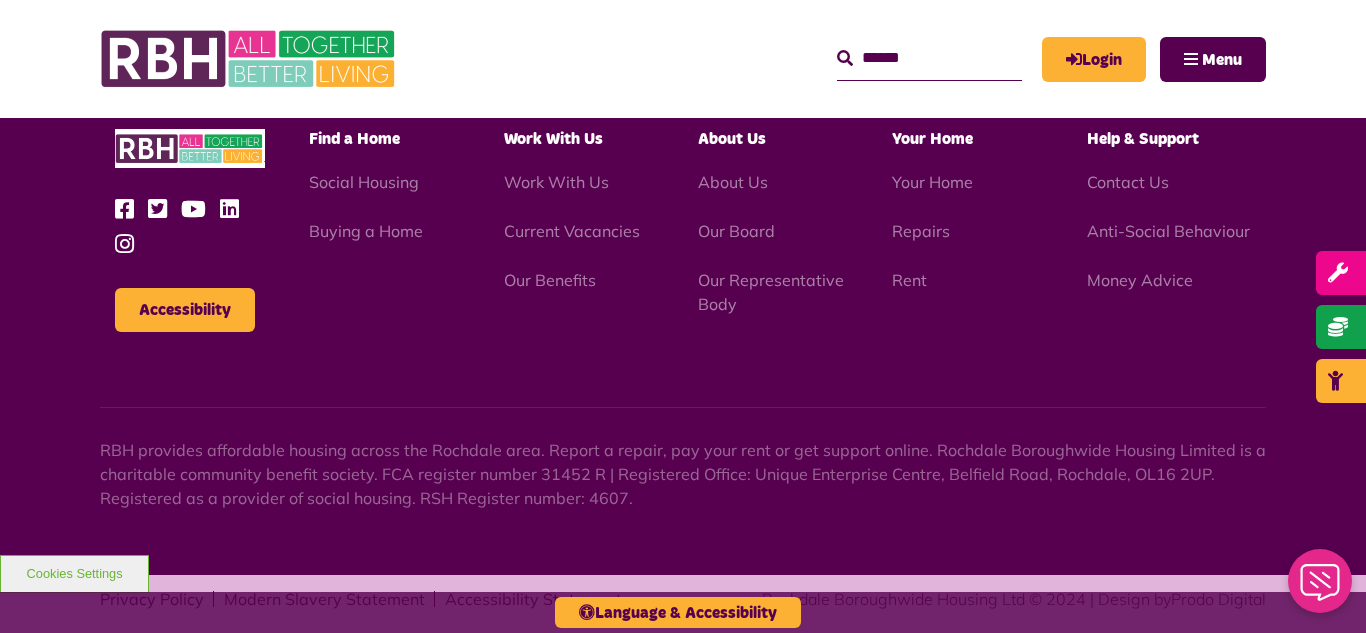 scroll, scrollTop: 2177, scrollLeft: 0, axis: vertical 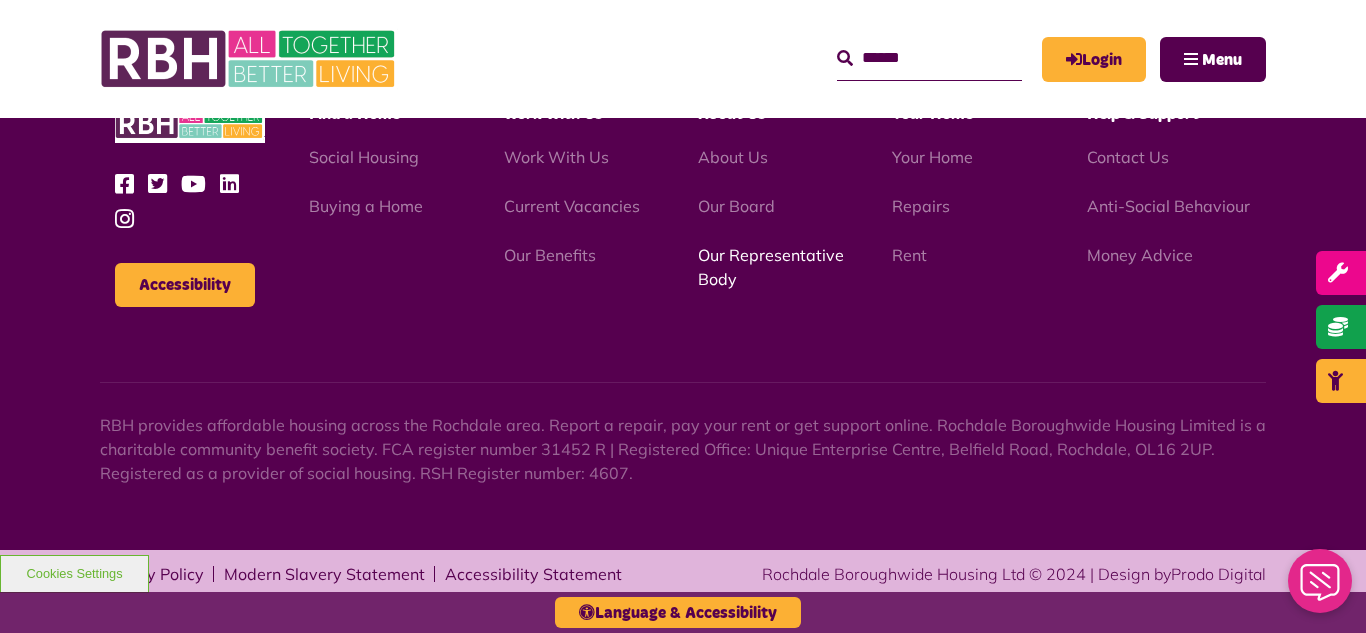 click on "Our Representative Body" at bounding box center [771, 267] 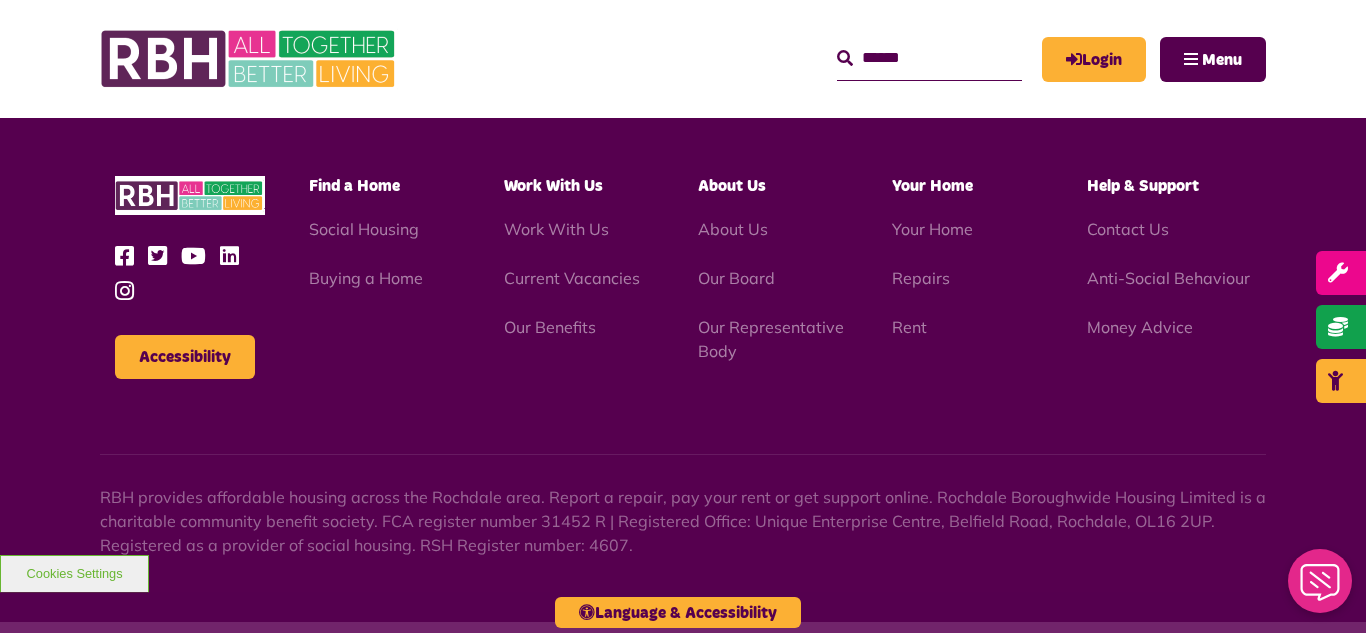 scroll, scrollTop: 5806, scrollLeft: 0, axis: vertical 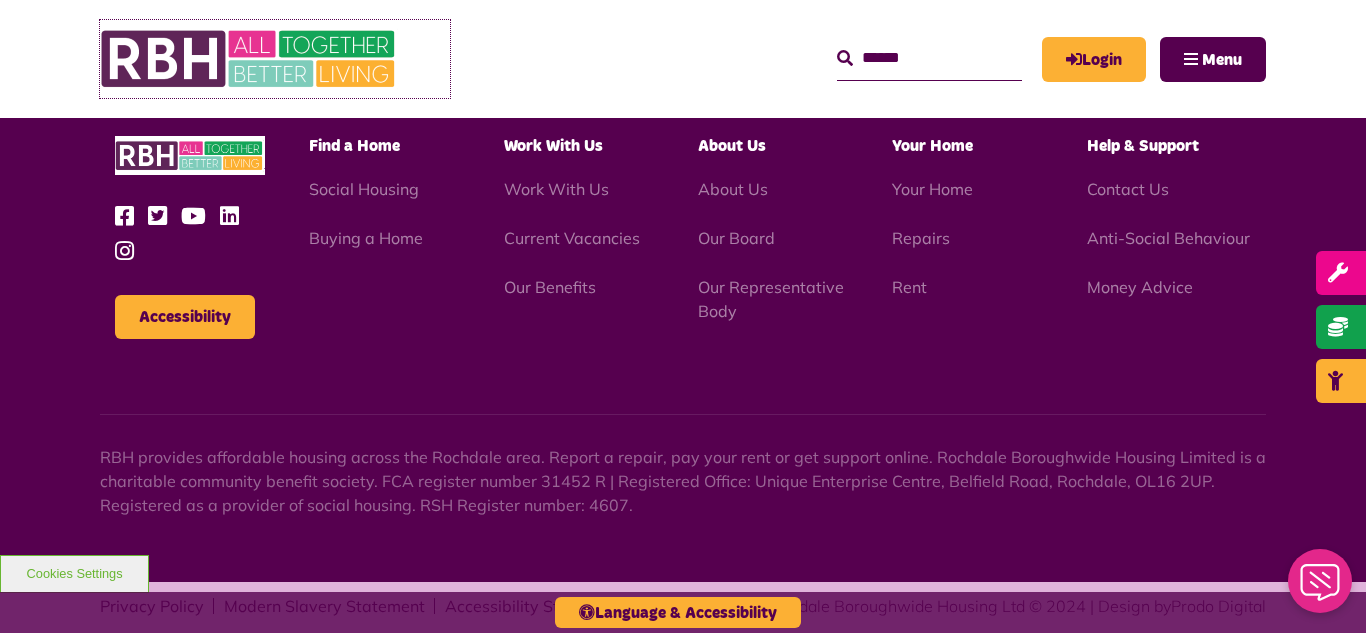 click at bounding box center [250, 59] 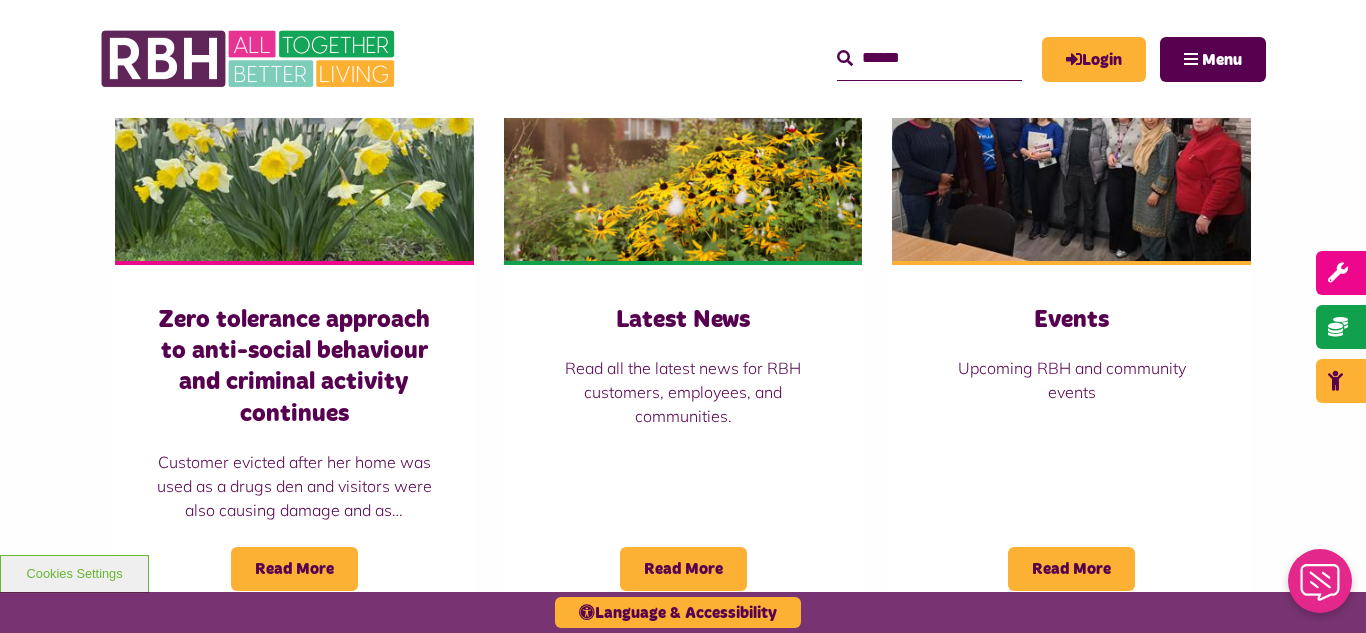 scroll, scrollTop: 1440, scrollLeft: 0, axis: vertical 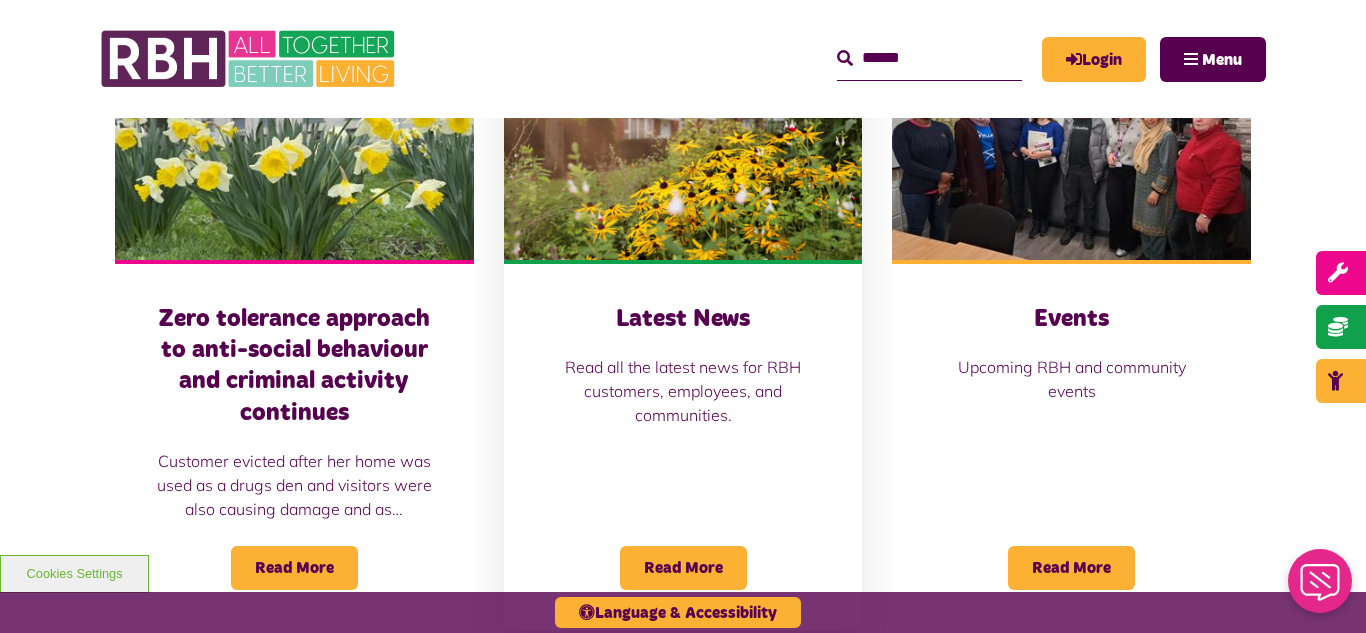click at bounding box center (683, 148) 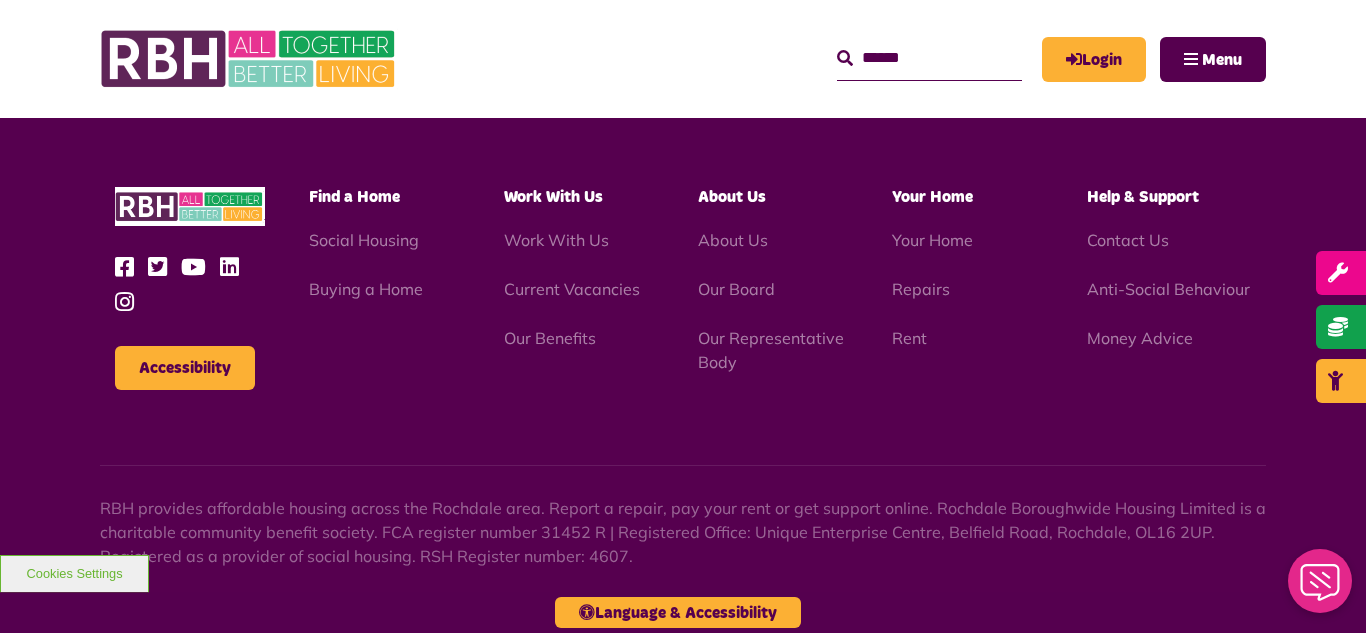 scroll, scrollTop: 2177, scrollLeft: 0, axis: vertical 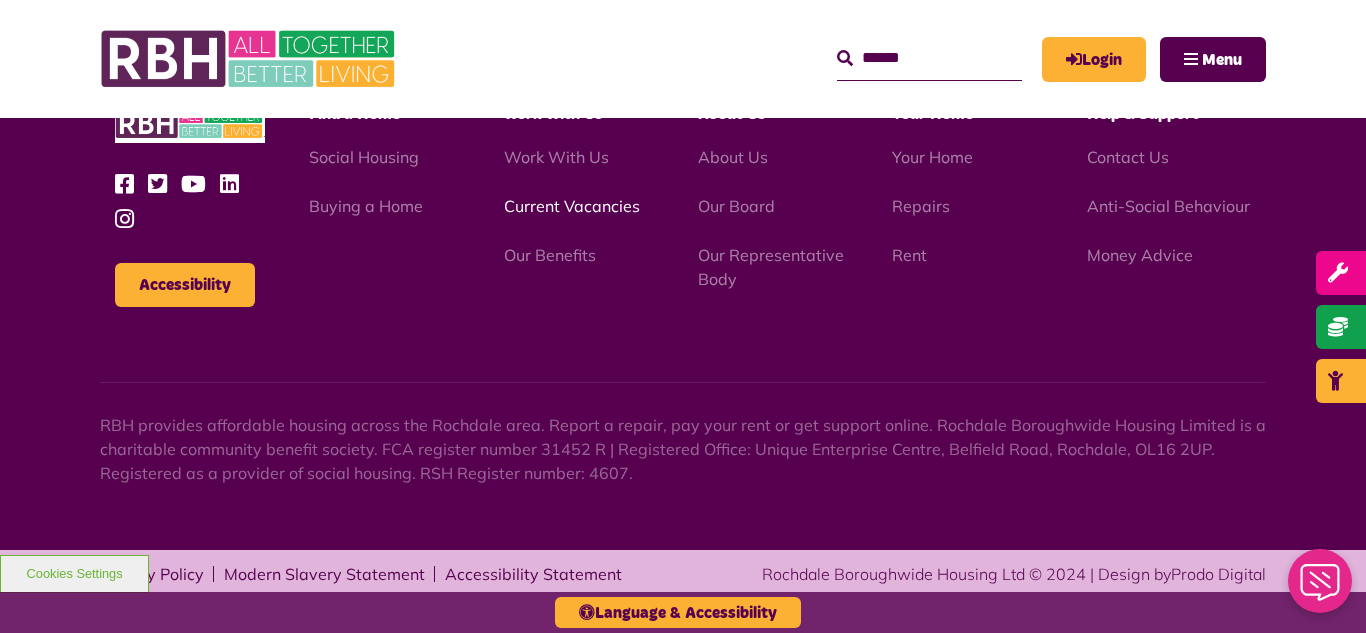 click on "Current Vacancies" at bounding box center (572, 206) 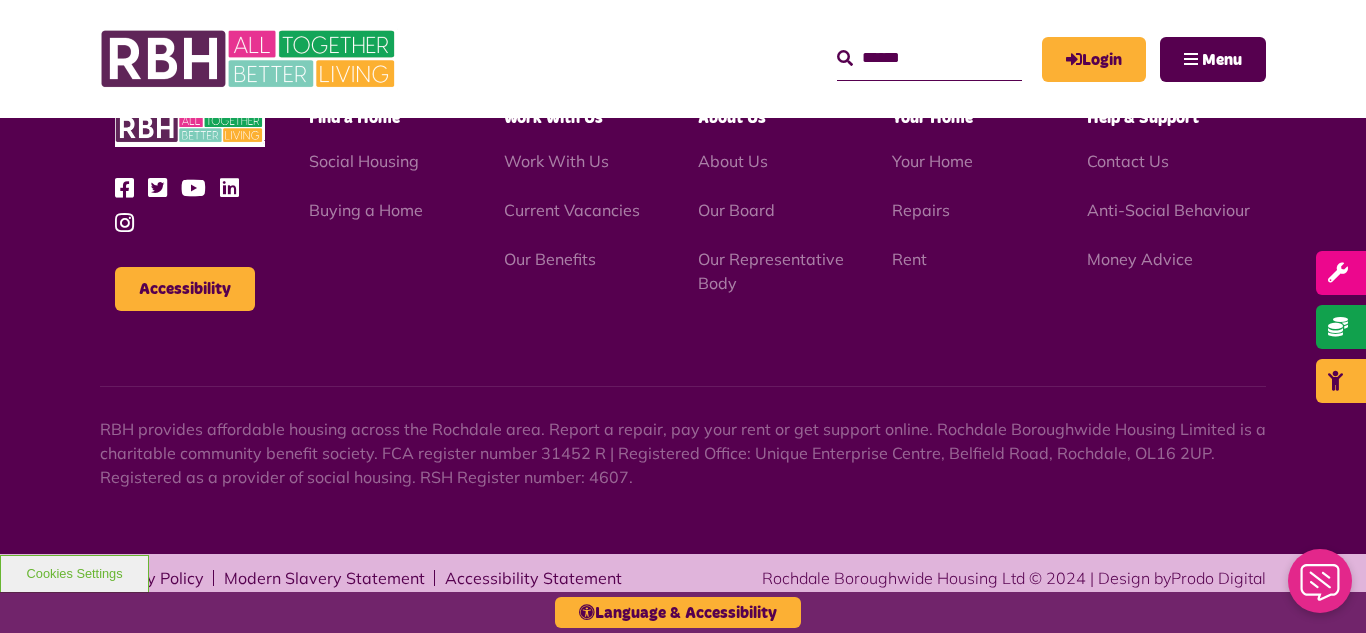 scroll, scrollTop: 2917, scrollLeft: 0, axis: vertical 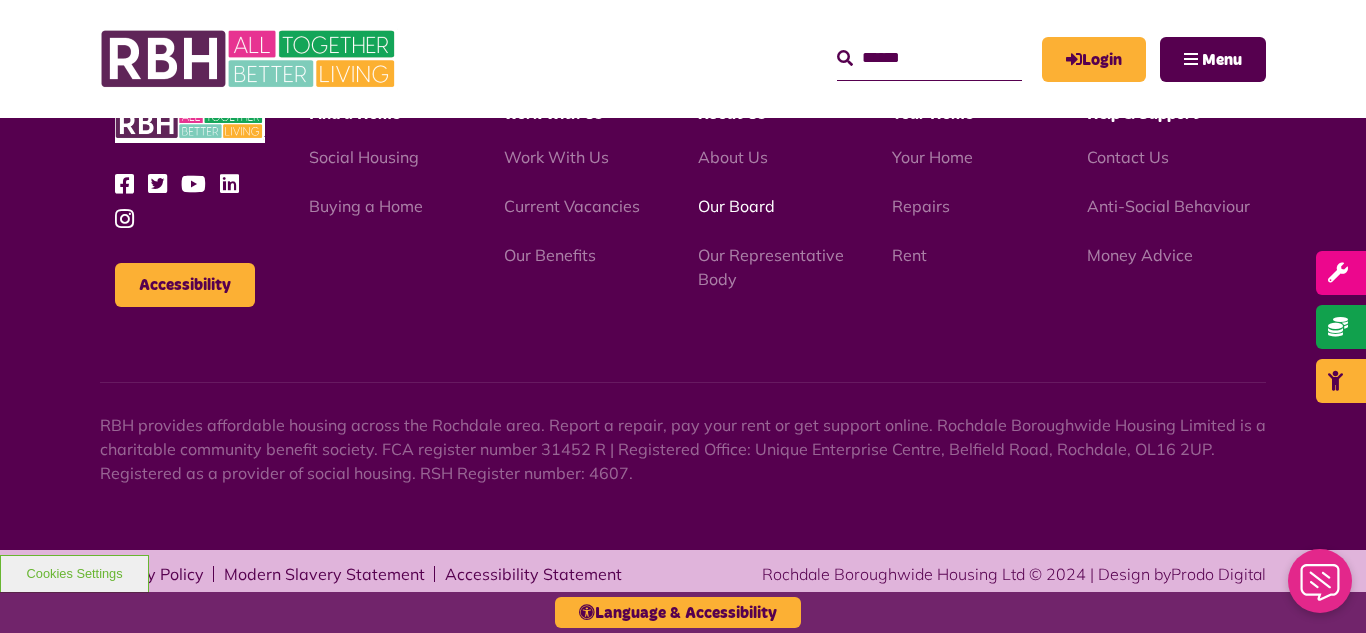 click on "Our Board" at bounding box center [736, 206] 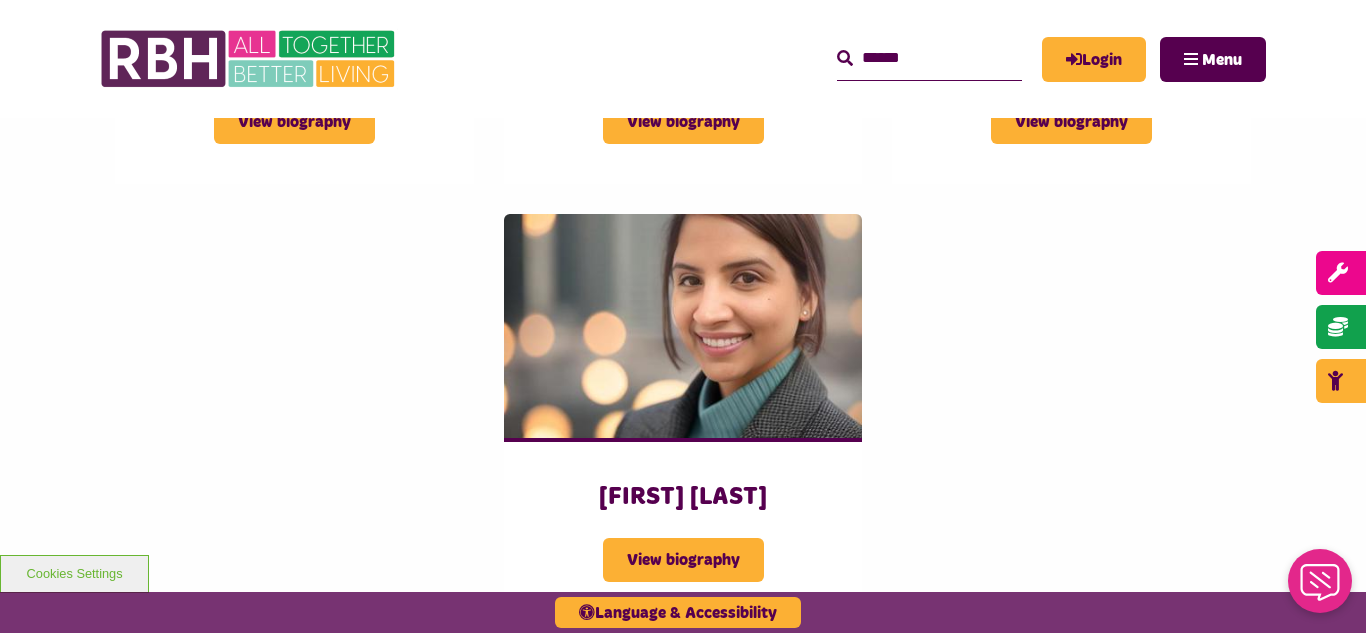 scroll, scrollTop: 2040, scrollLeft: 0, axis: vertical 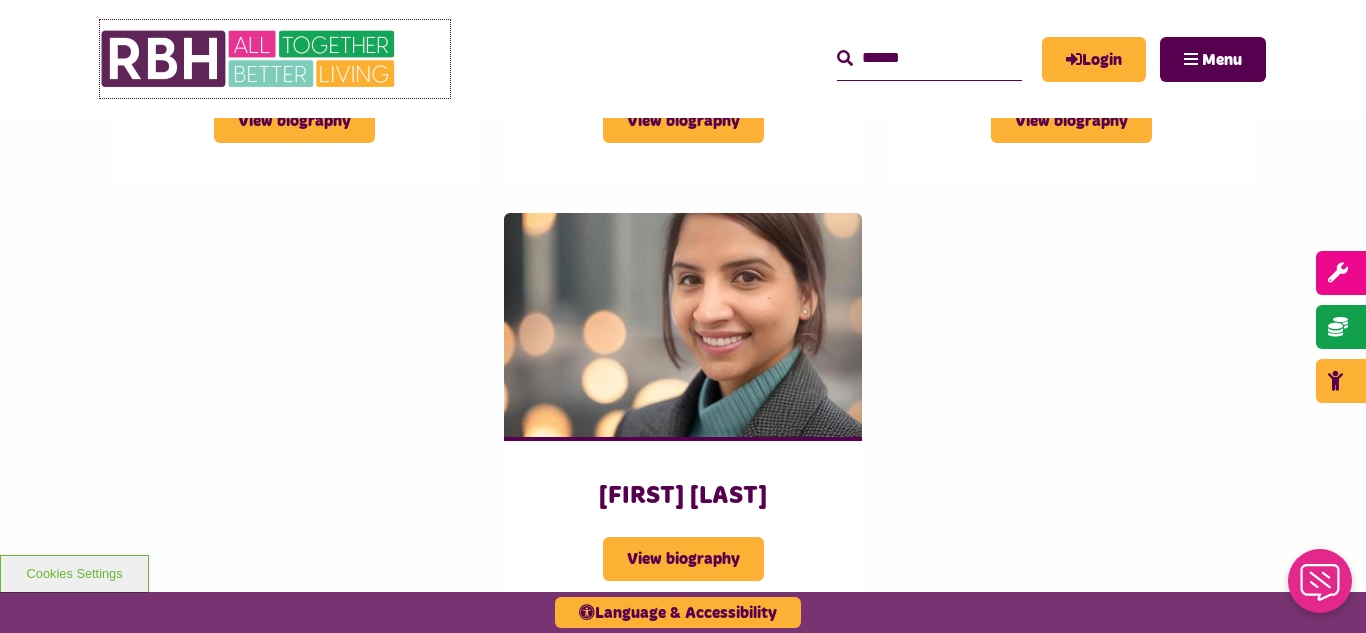 click at bounding box center (250, 59) 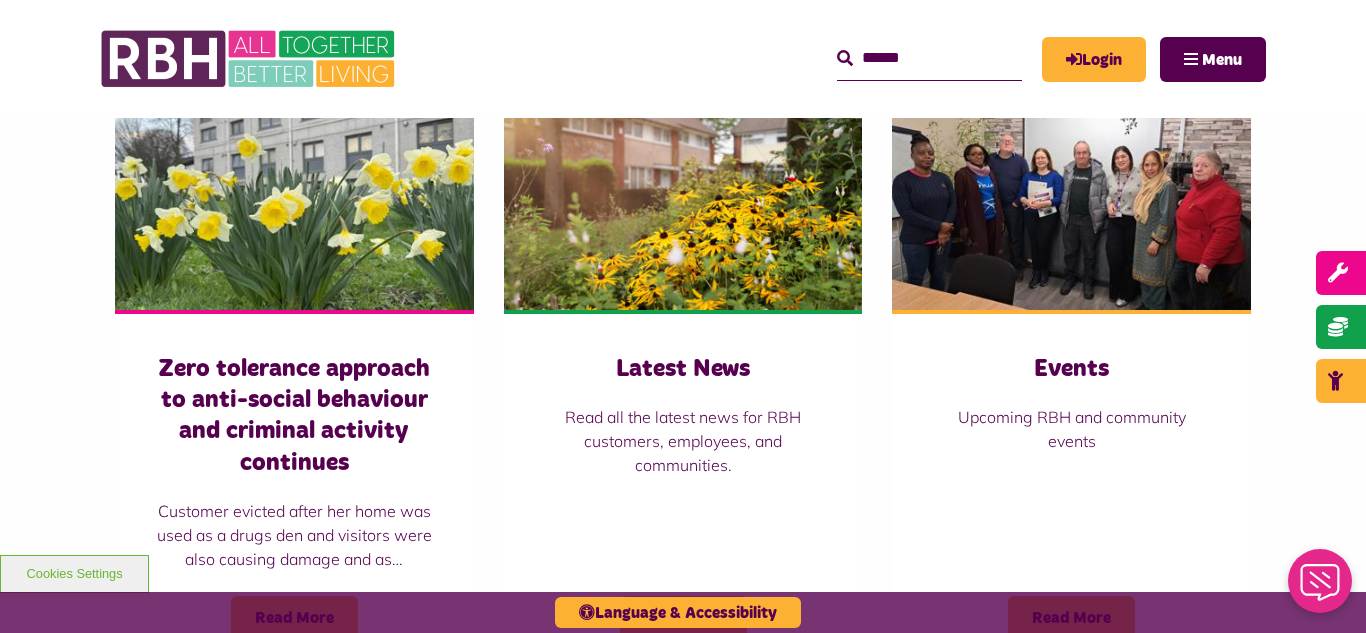 scroll, scrollTop: 1480, scrollLeft: 0, axis: vertical 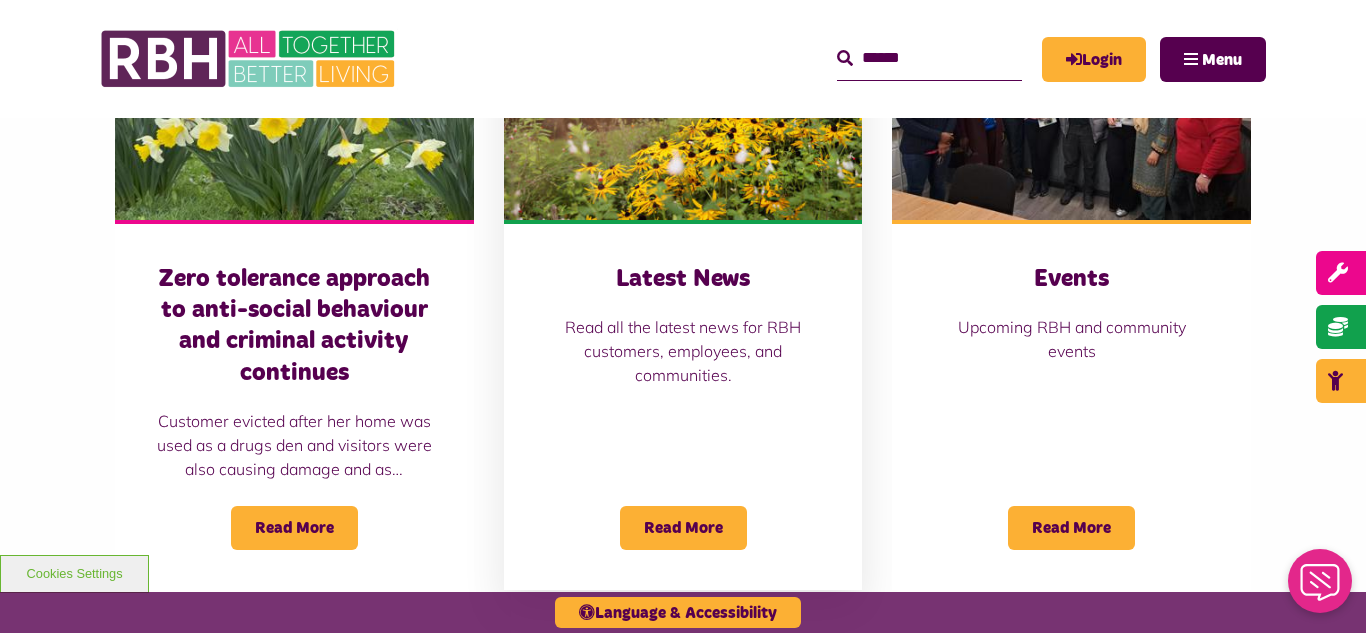 click at bounding box center [683, 108] 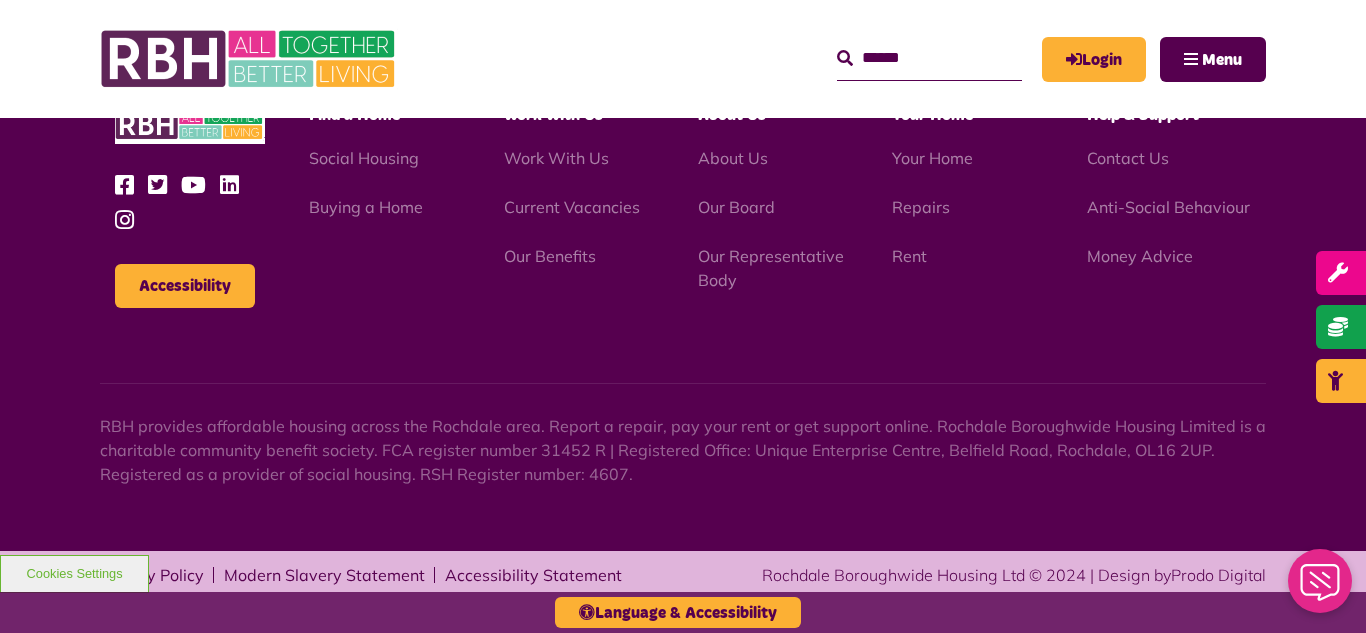 scroll, scrollTop: 2177, scrollLeft: 0, axis: vertical 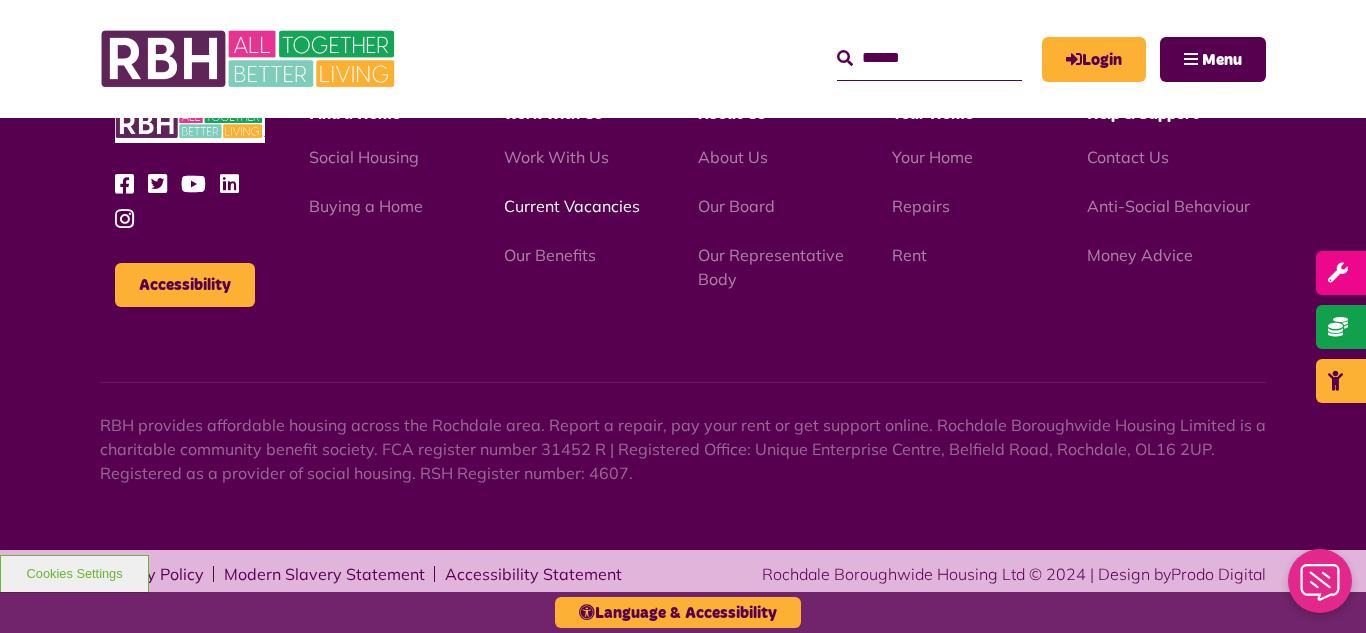click on "Current Vacancies" at bounding box center (572, 206) 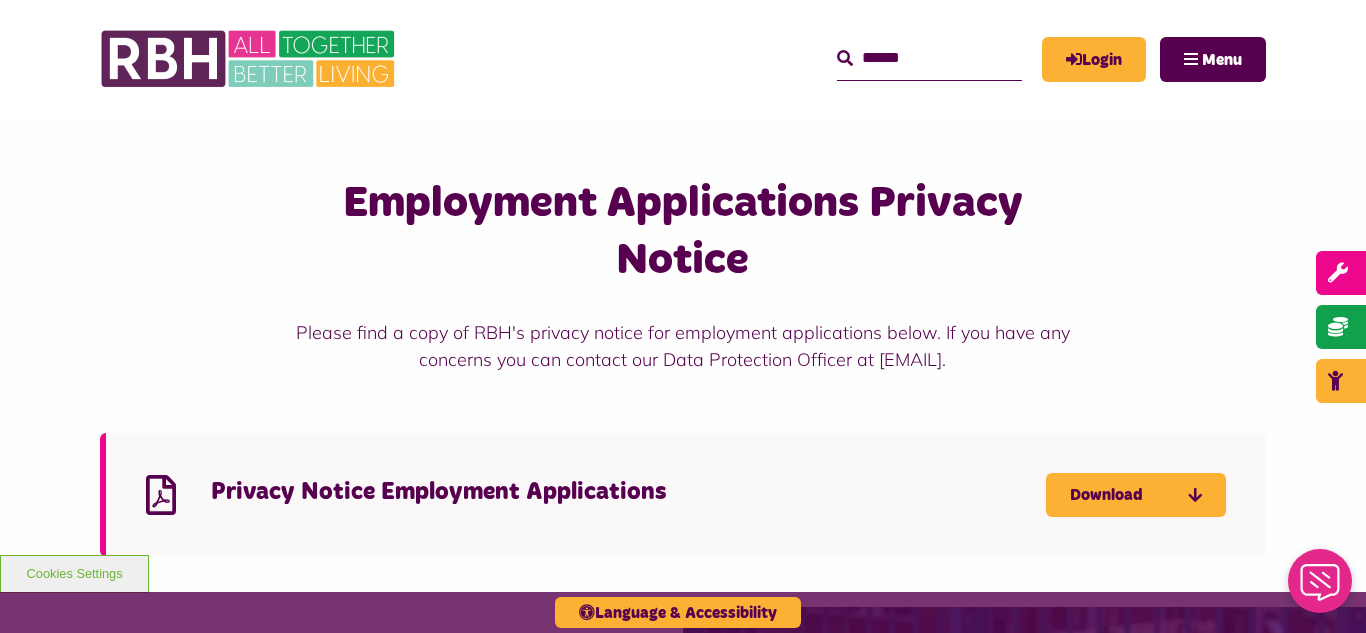 scroll, scrollTop: 1880, scrollLeft: 0, axis: vertical 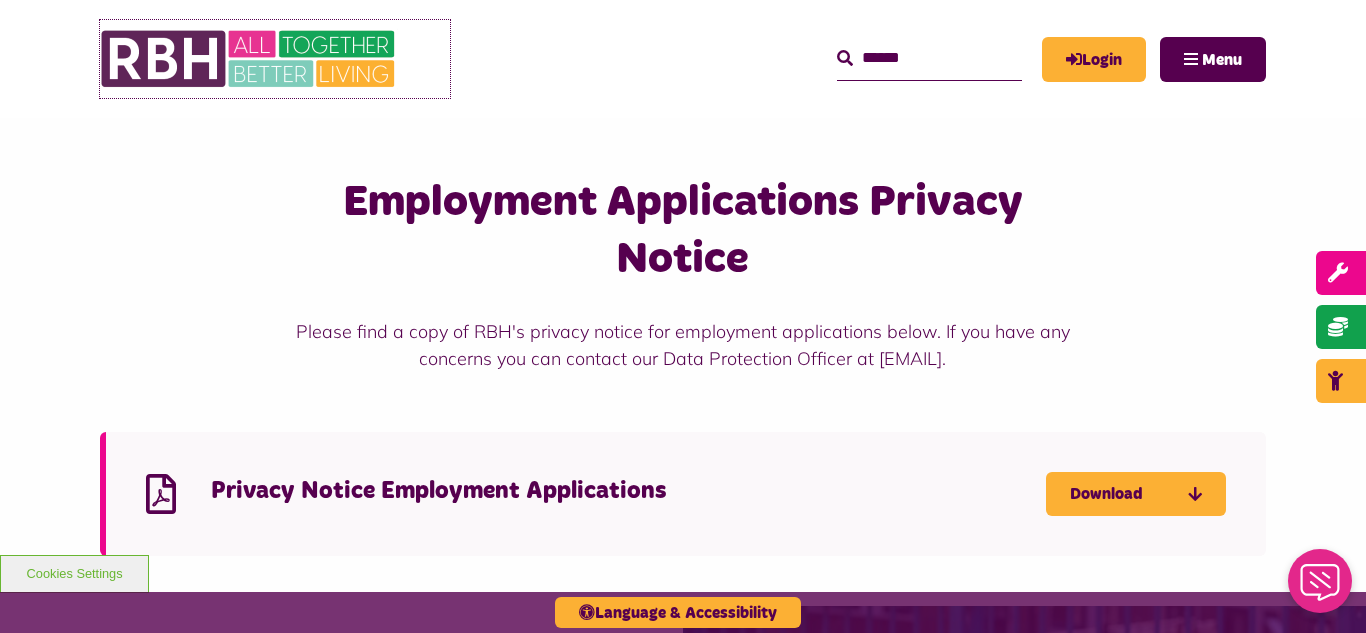 click at bounding box center (250, 59) 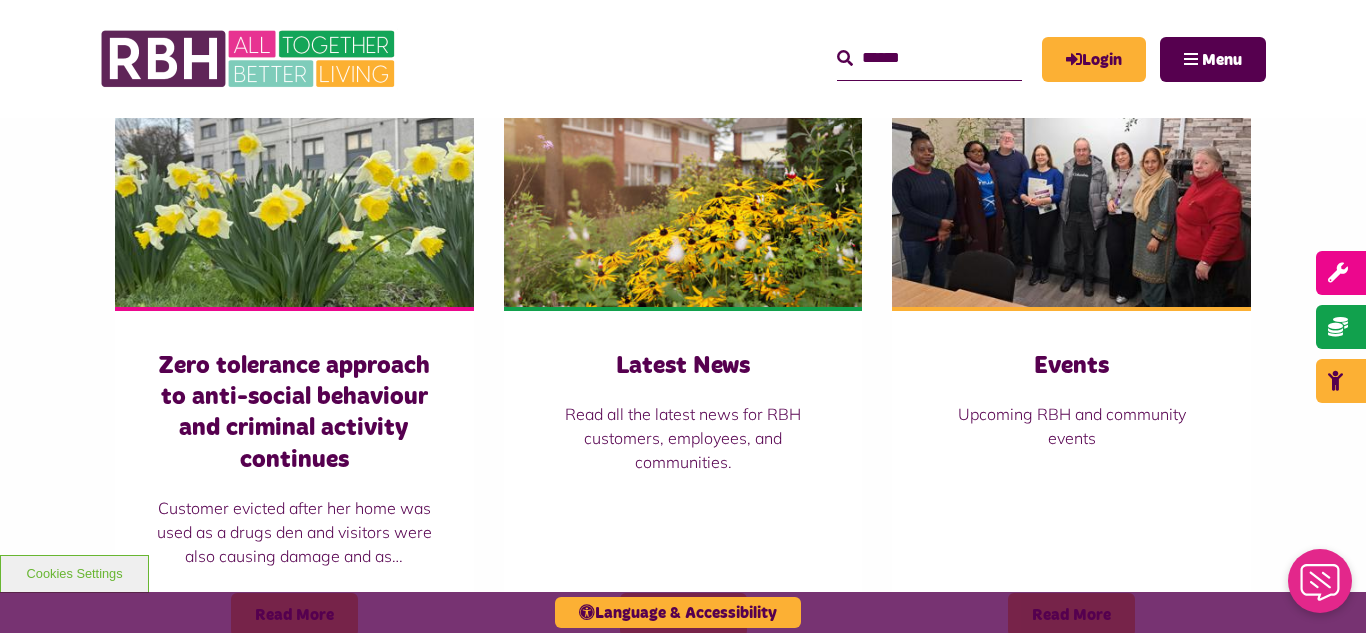 scroll, scrollTop: 1400, scrollLeft: 0, axis: vertical 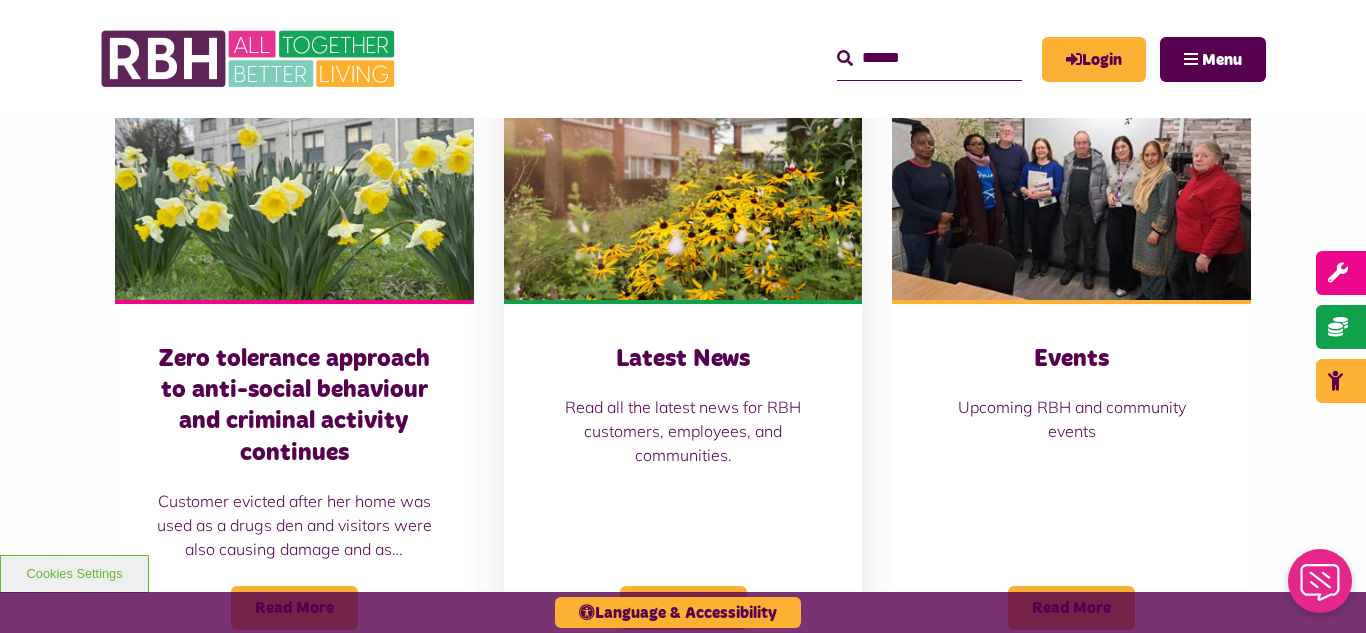 click at bounding box center [683, 188] 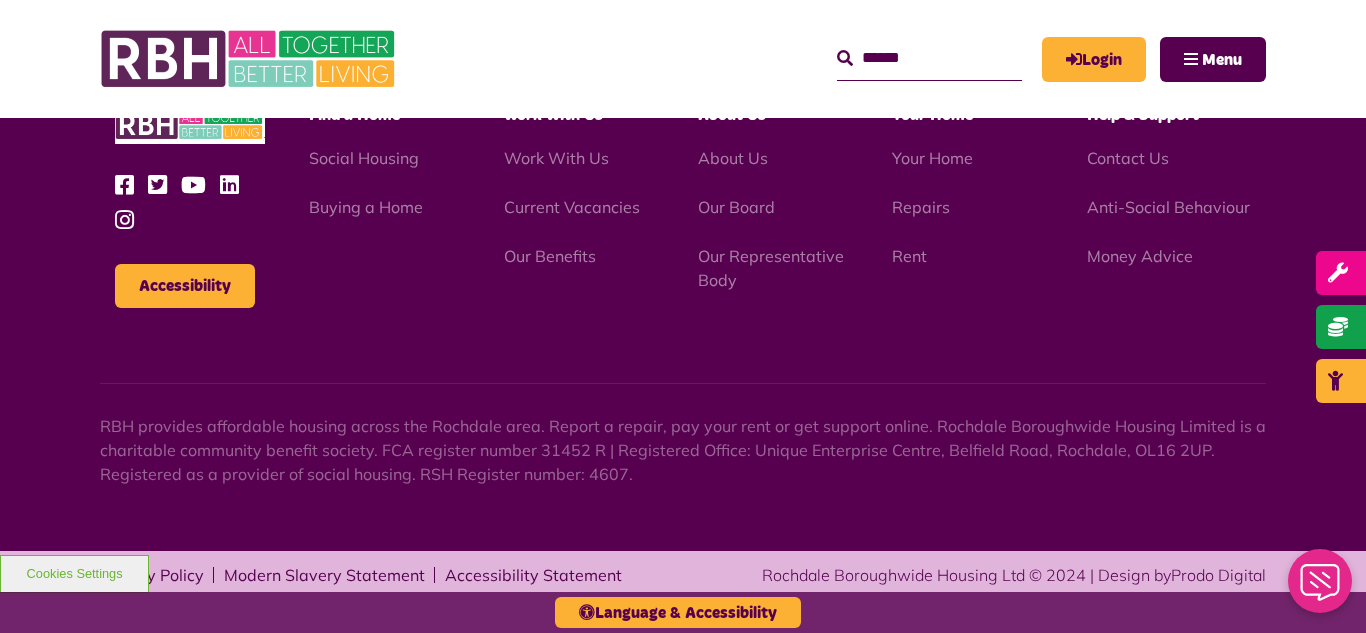 scroll, scrollTop: 2177, scrollLeft: 0, axis: vertical 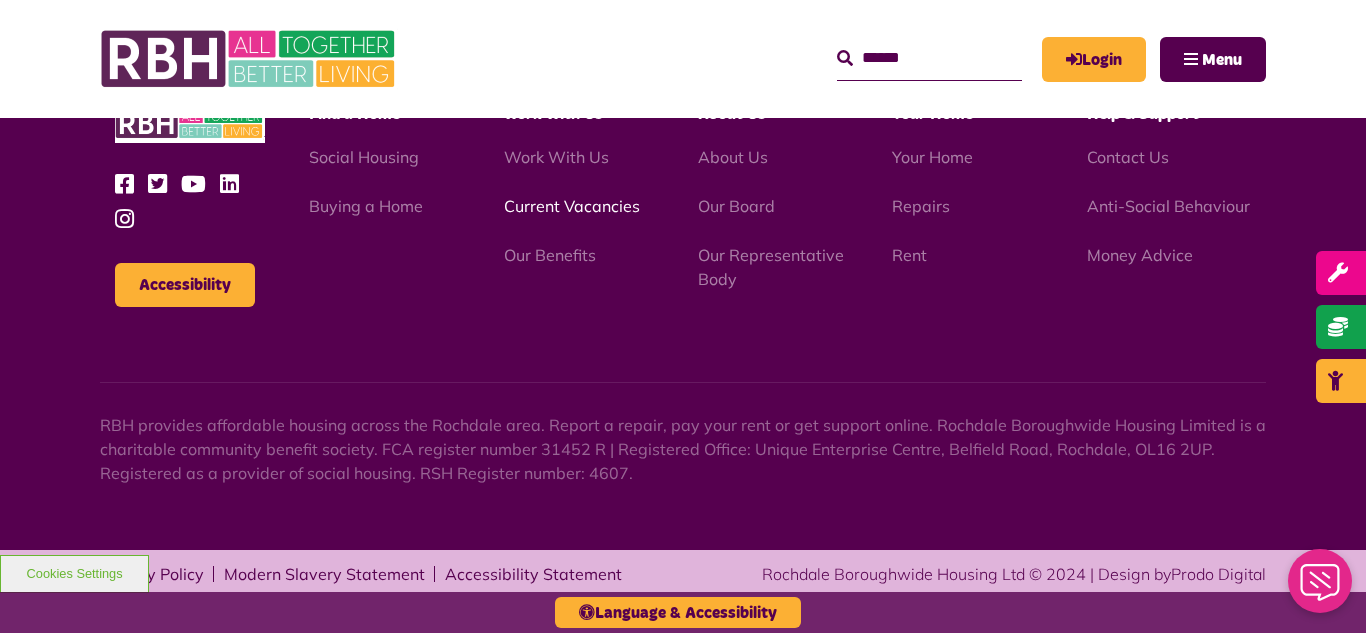 click on "Current Vacancies" at bounding box center [572, 206] 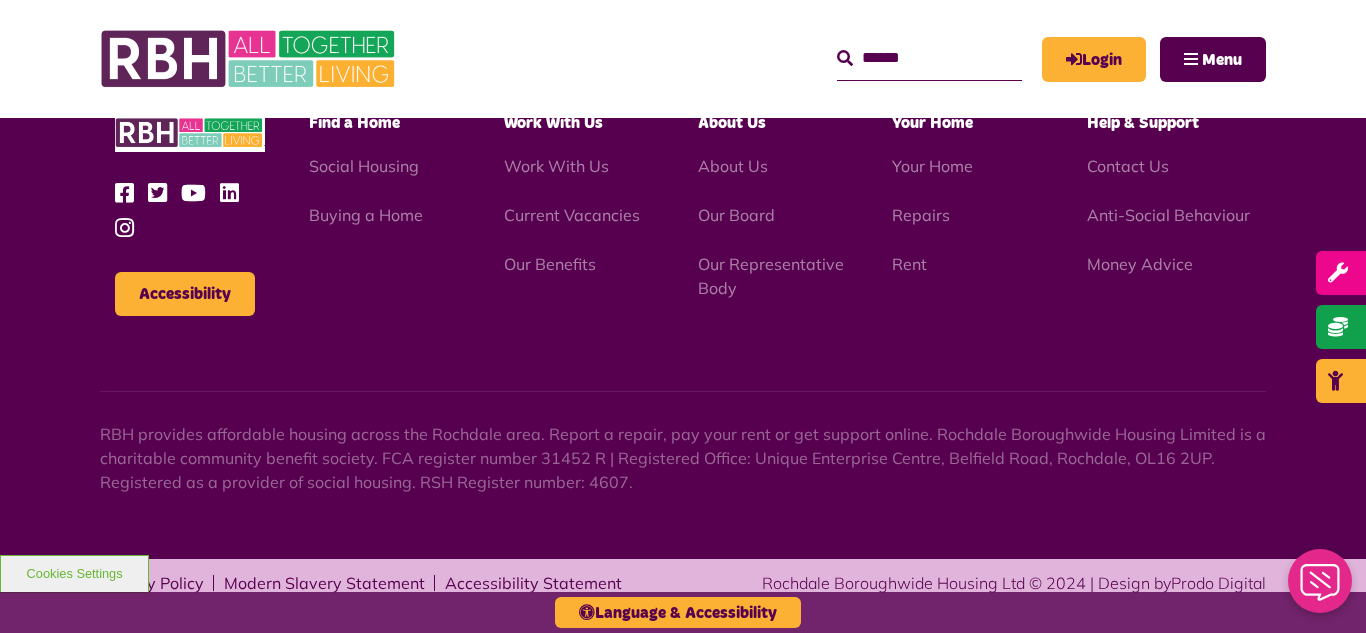 scroll, scrollTop: 2917, scrollLeft: 0, axis: vertical 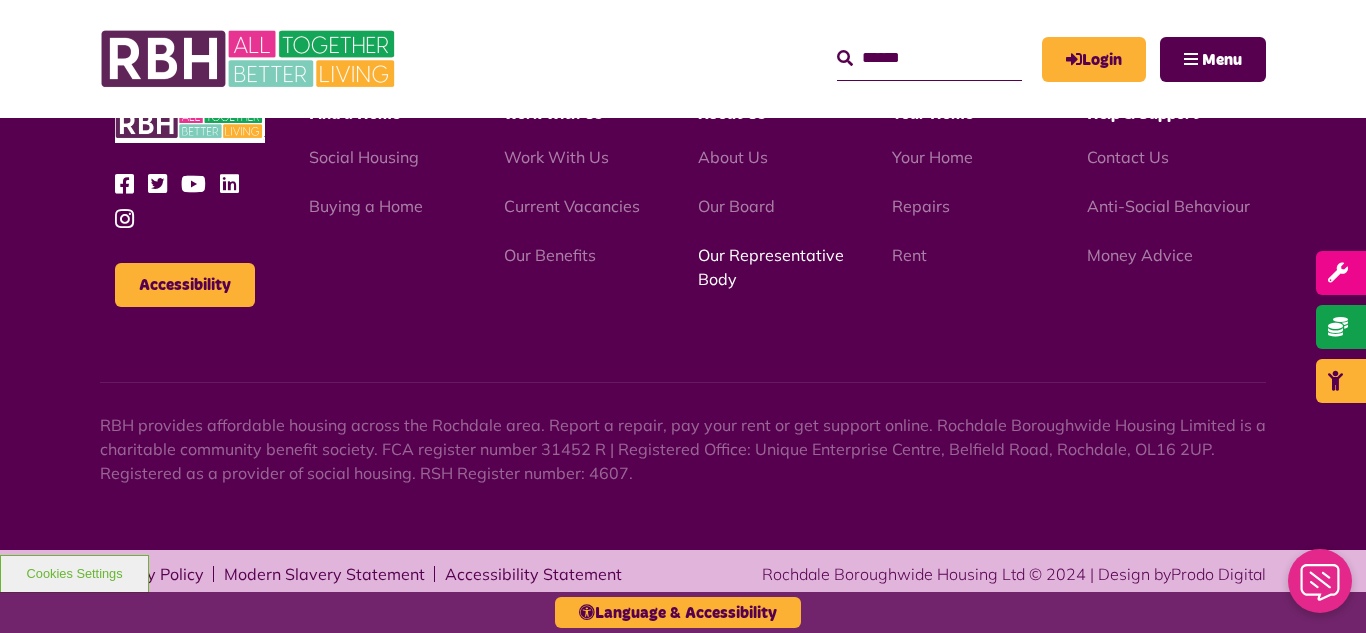 click on "Our Representative Body" at bounding box center [771, 267] 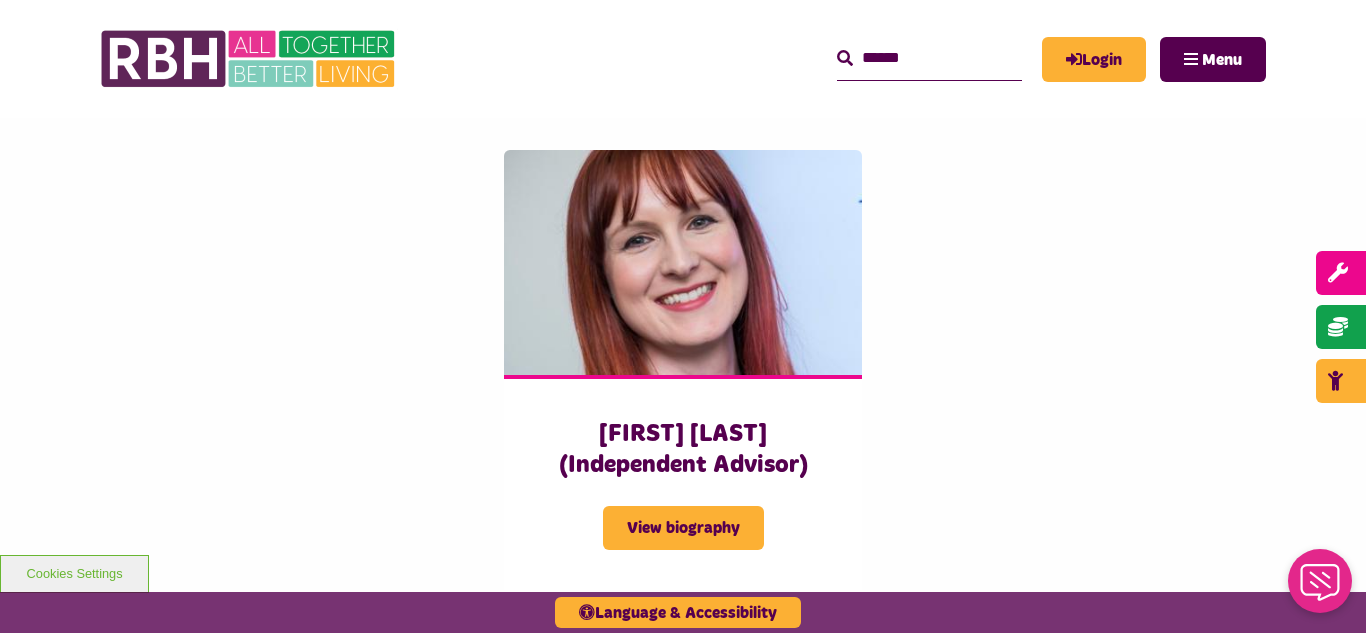 scroll, scrollTop: 4960, scrollLeft: 0, axis: vertical 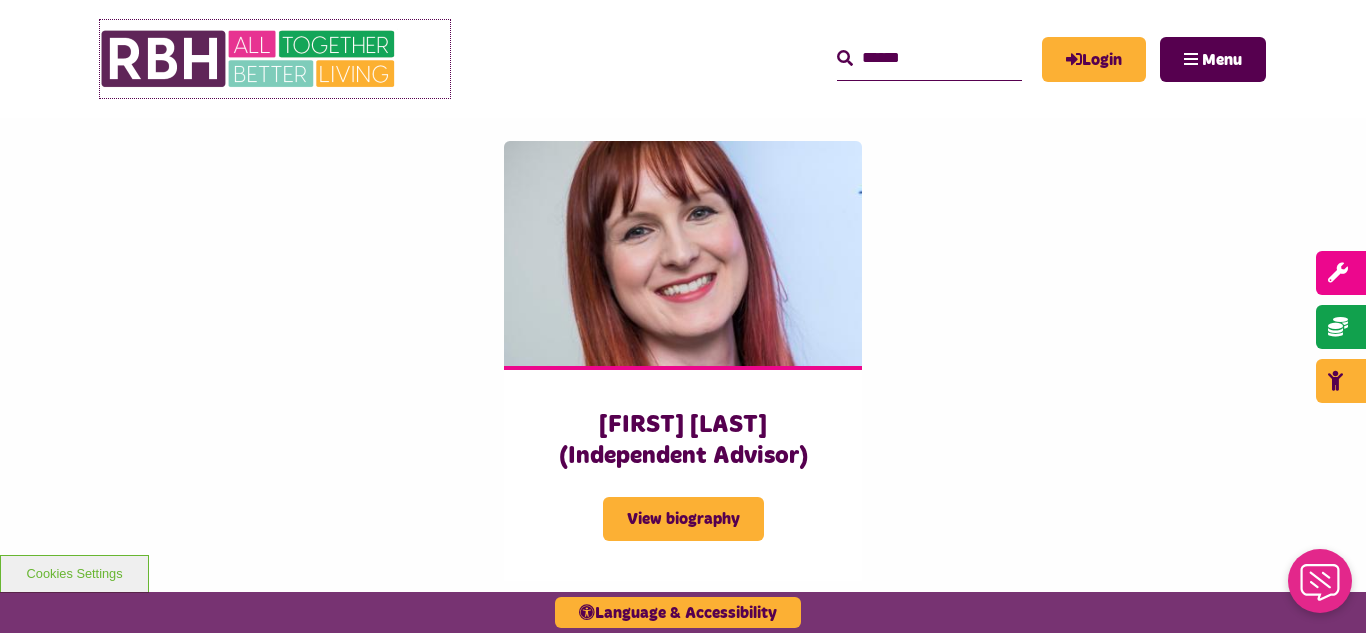 click at bounding box center [250, 59] 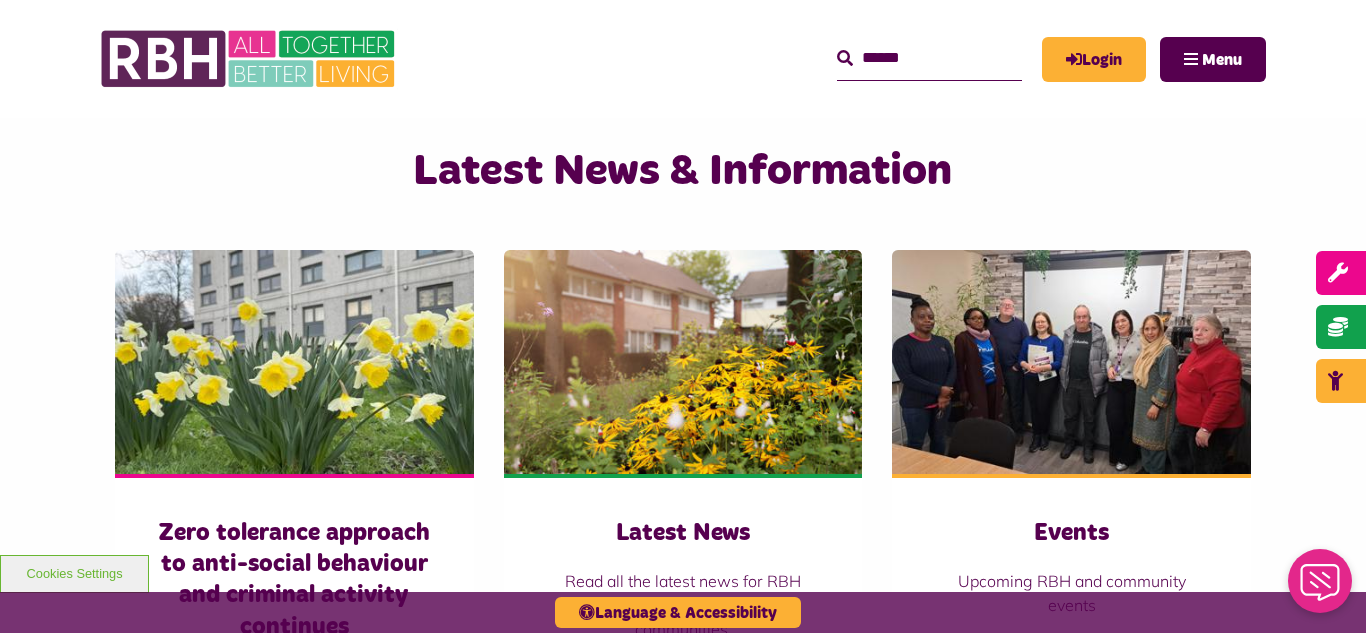 scroll, scrollTop: 1360, scrollLeft: 0, axis: vertical 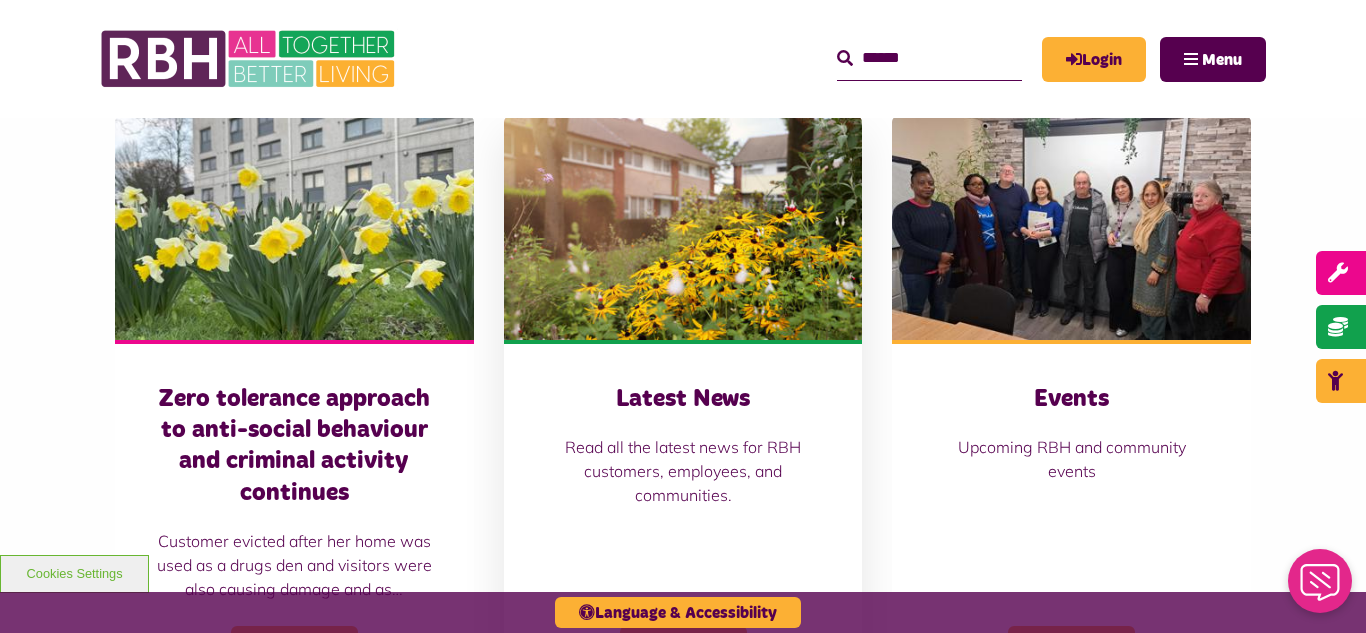 click at bounding box center (683, 228) 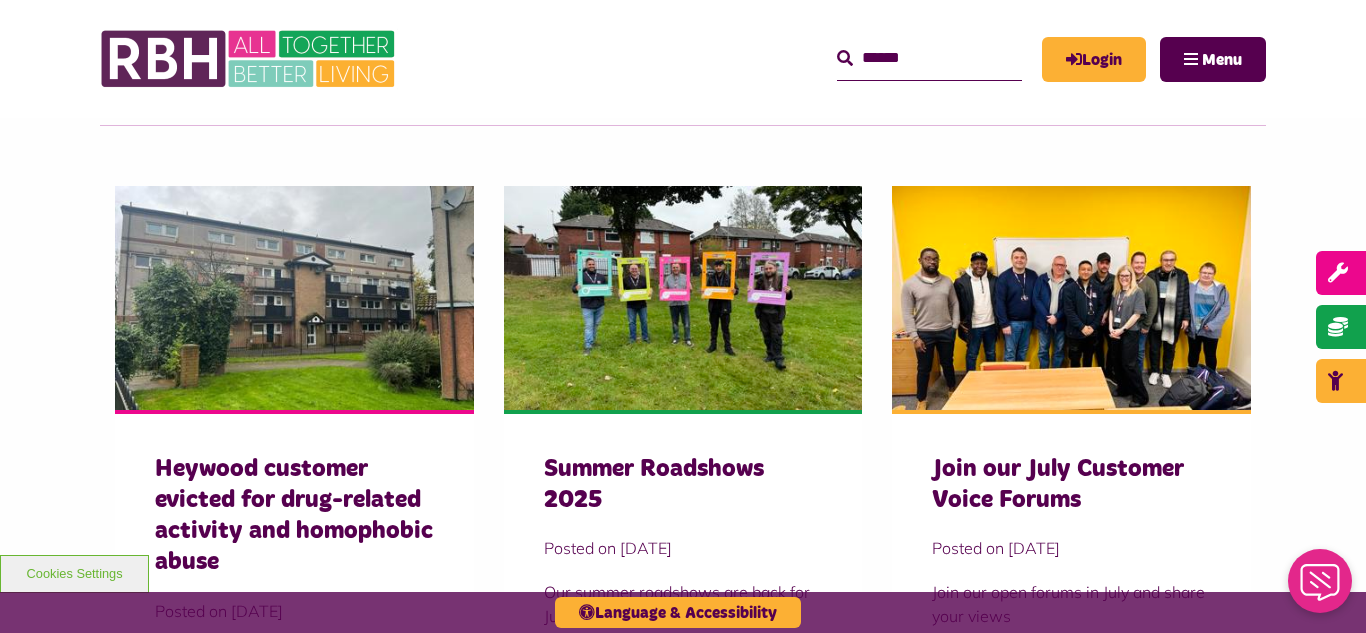 scroll, scrollTop: 520, scrollLeft: 0, axis: vertical 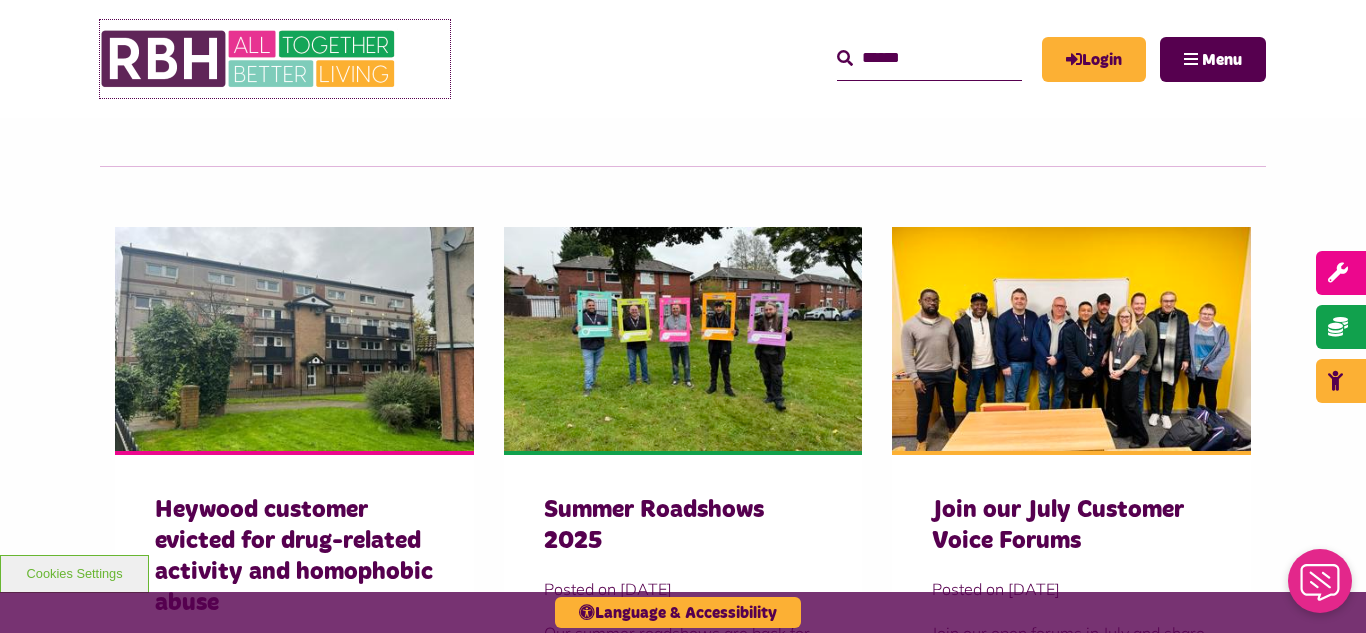 click at bounding box center (250, 59) 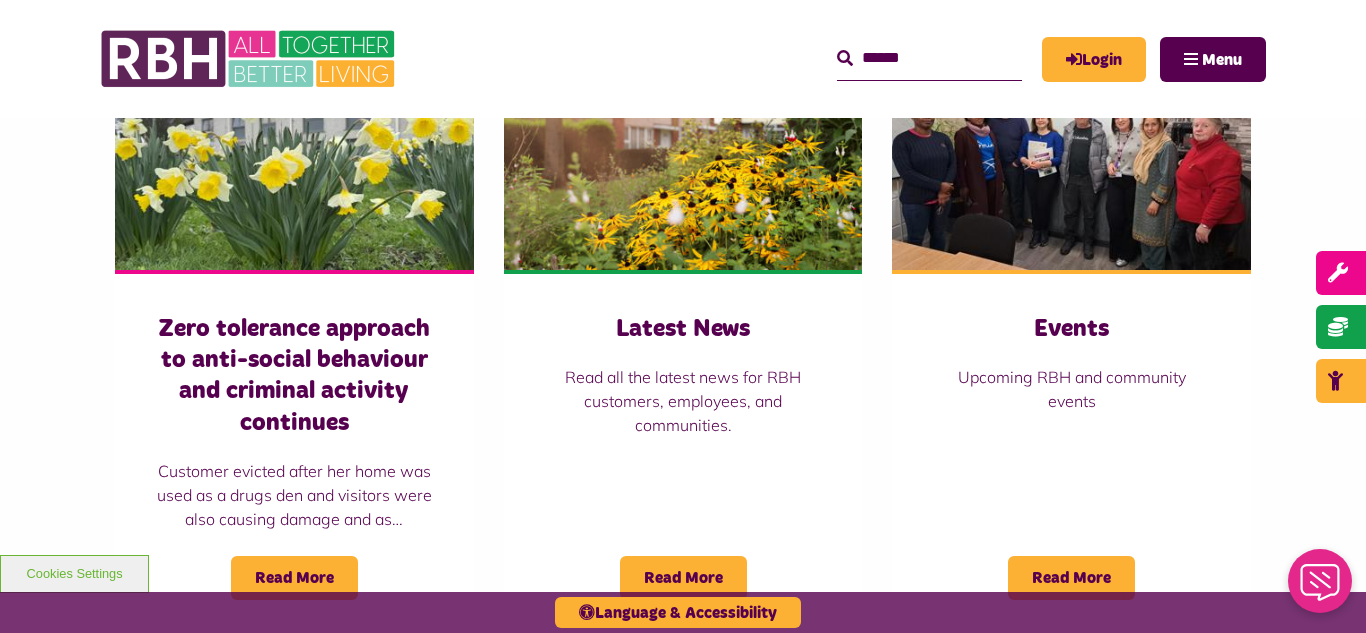 scroll, scrollTop: 1440, scrollLeft: 0, axis: vertical 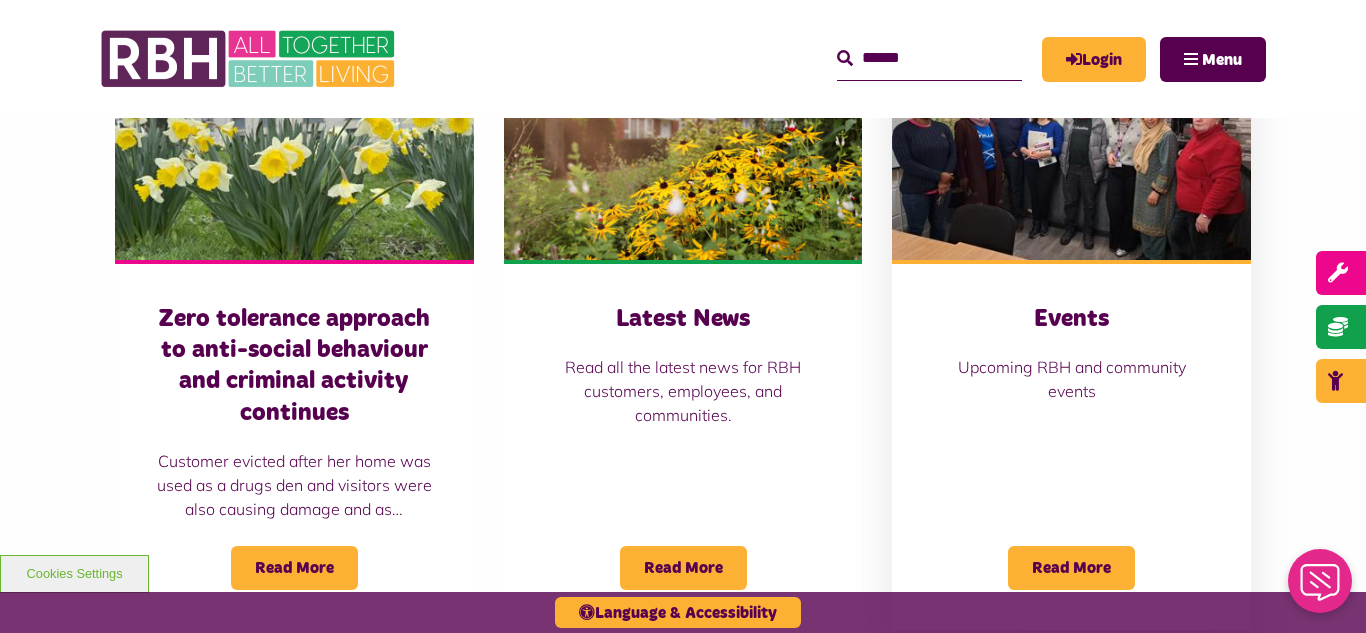 click at bounding box center [1071, 148] 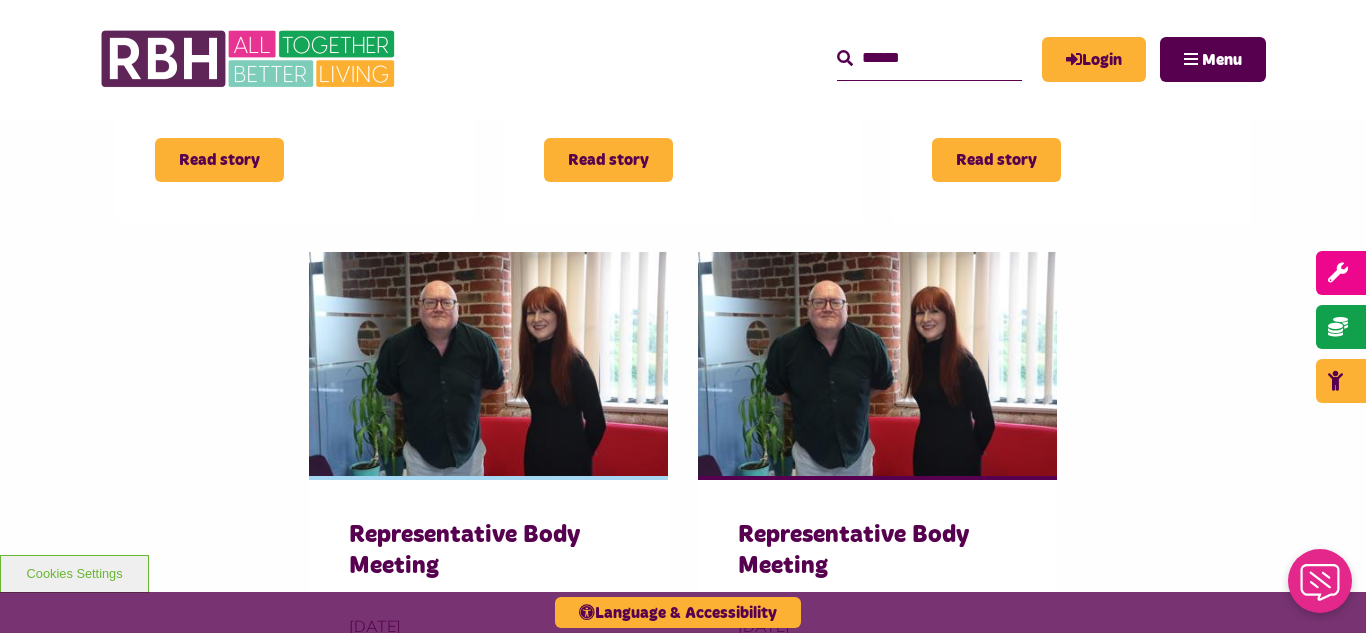 scroll, scrollTop: 1120, scrollLeft: 0, axis: vertical 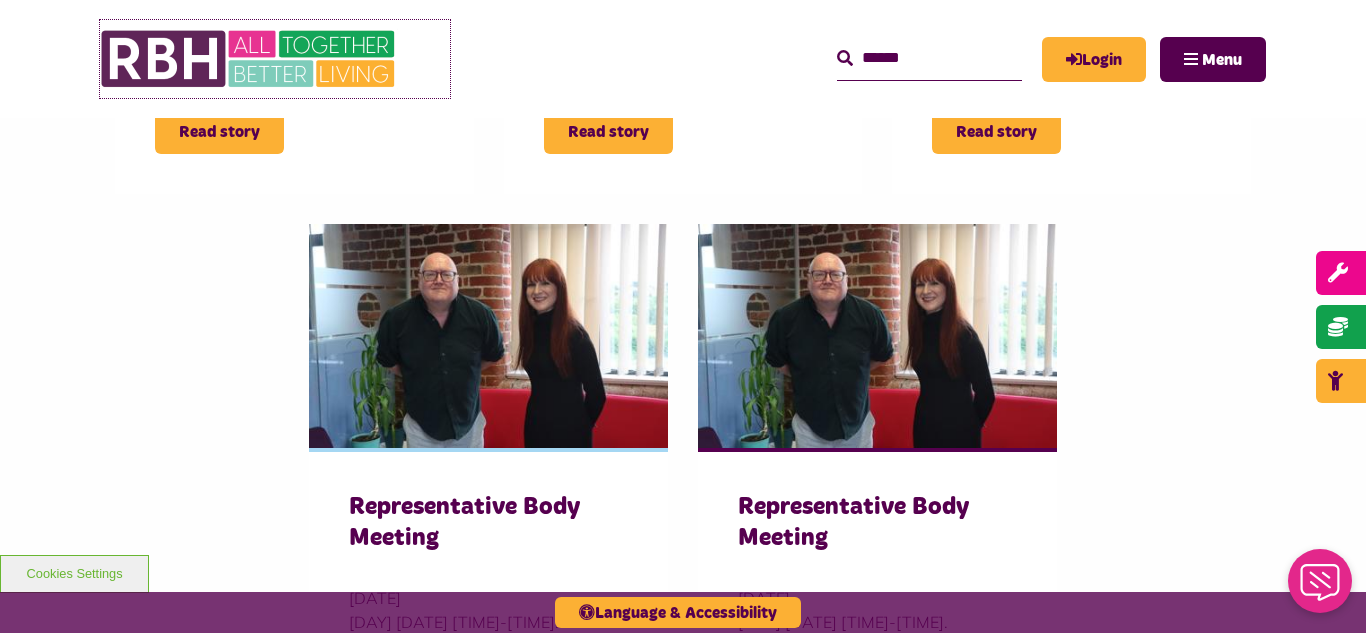 click at bounding box center [250, 59] 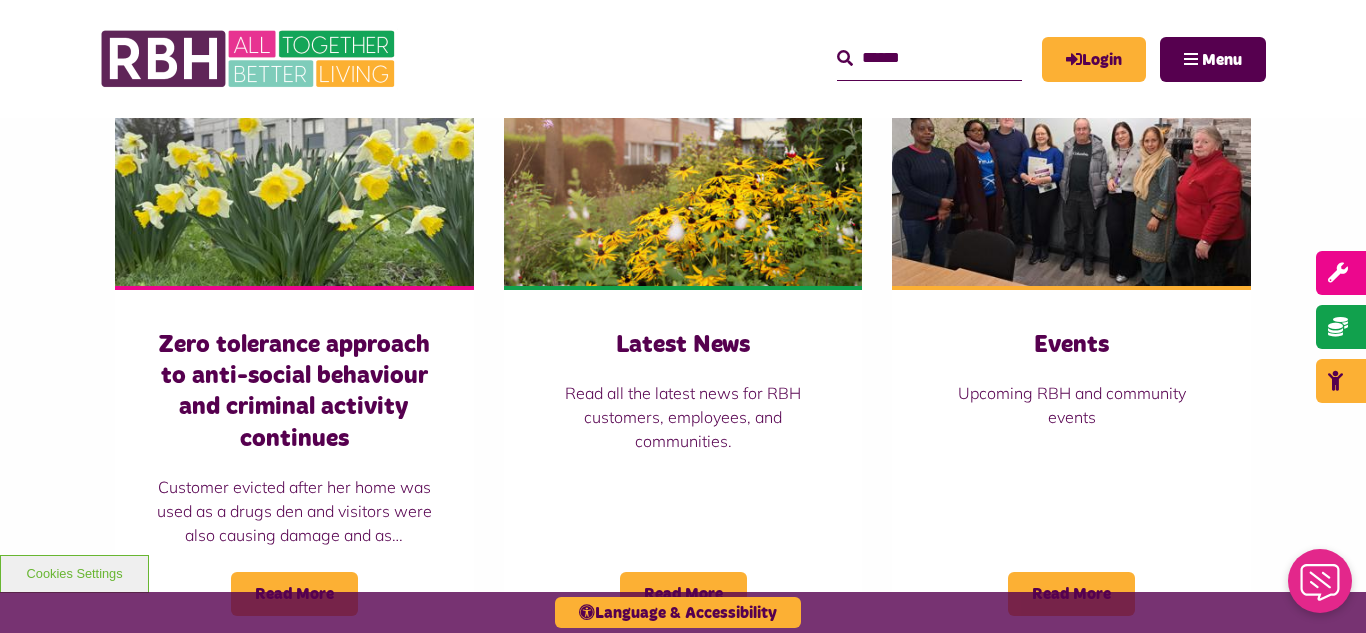 scroll, scrollTop: 1440, scrollLeft: 0, axis: vertical 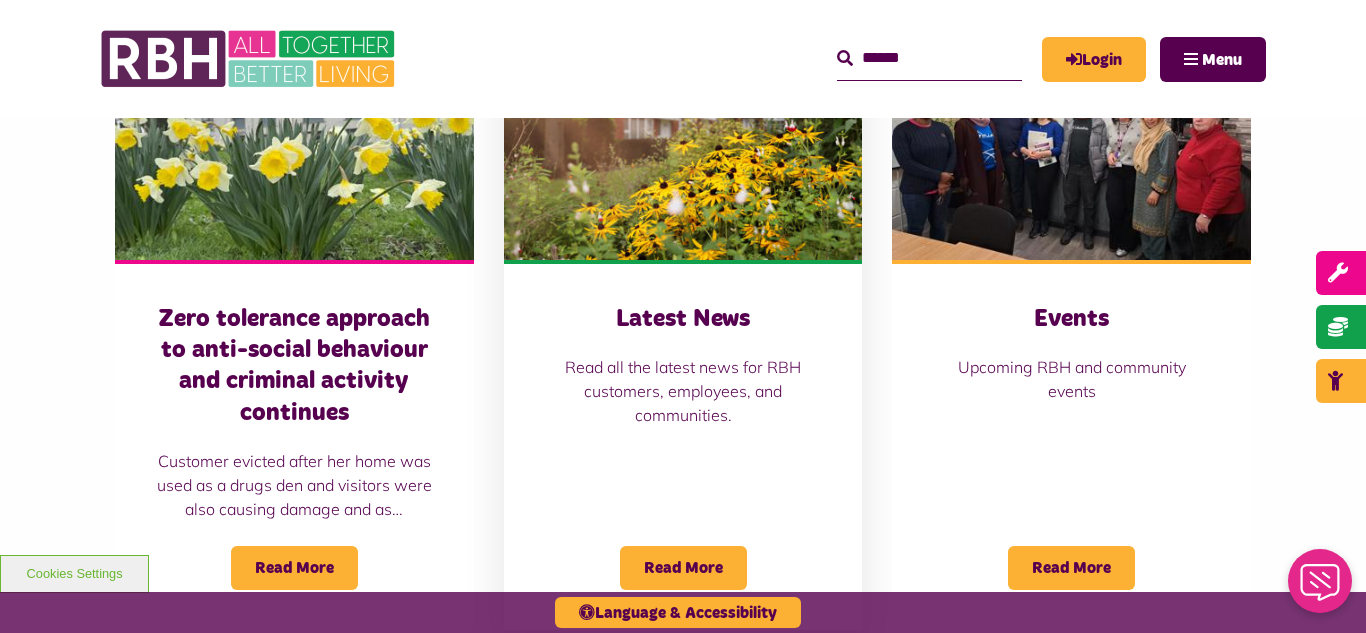 click at bounding box center (683, 148) 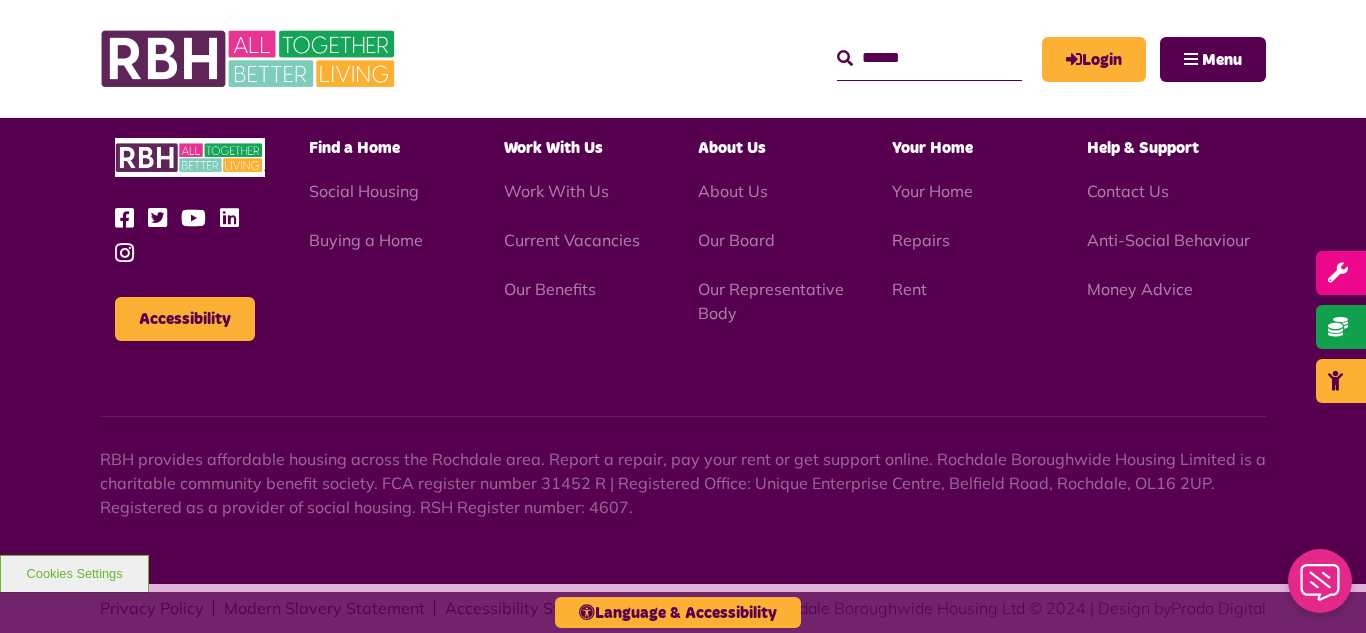 scroll, scrollTop: 2177, scrollLeft: 0, axis: vertical 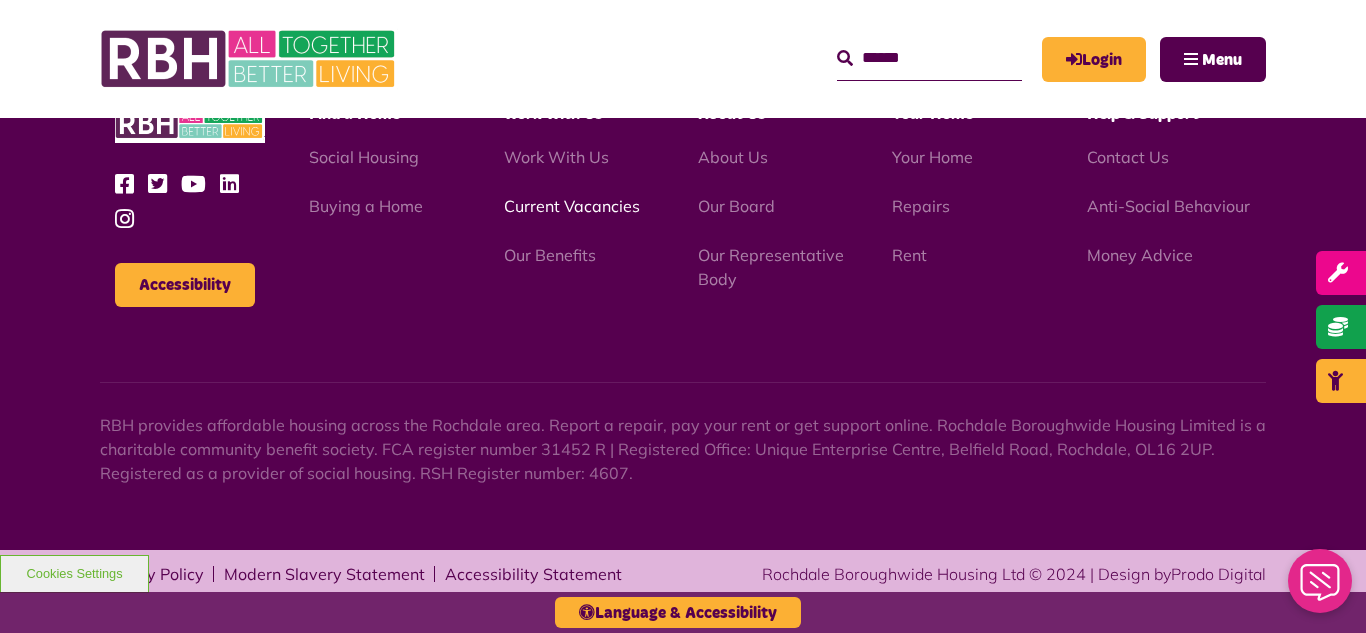 click on "Current Vacancies" at bounding box center [572, 206] 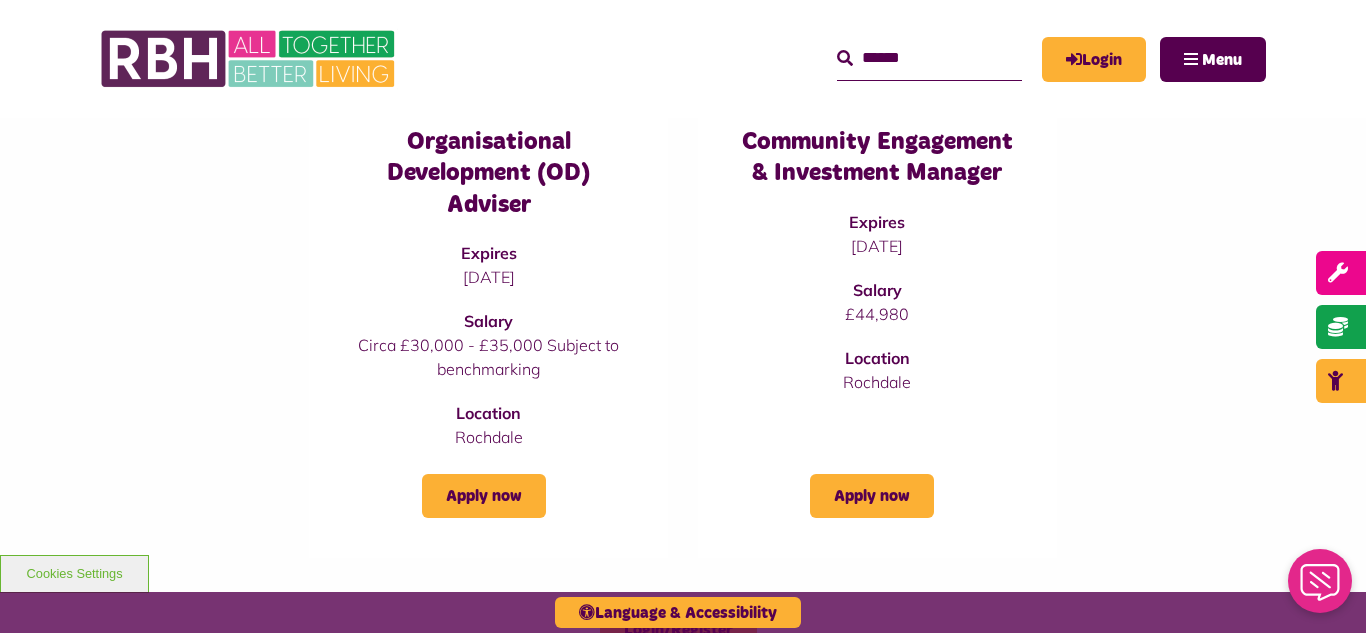 scroll, scrollTop: 1320, scrollLeft: 0, axis: vertical 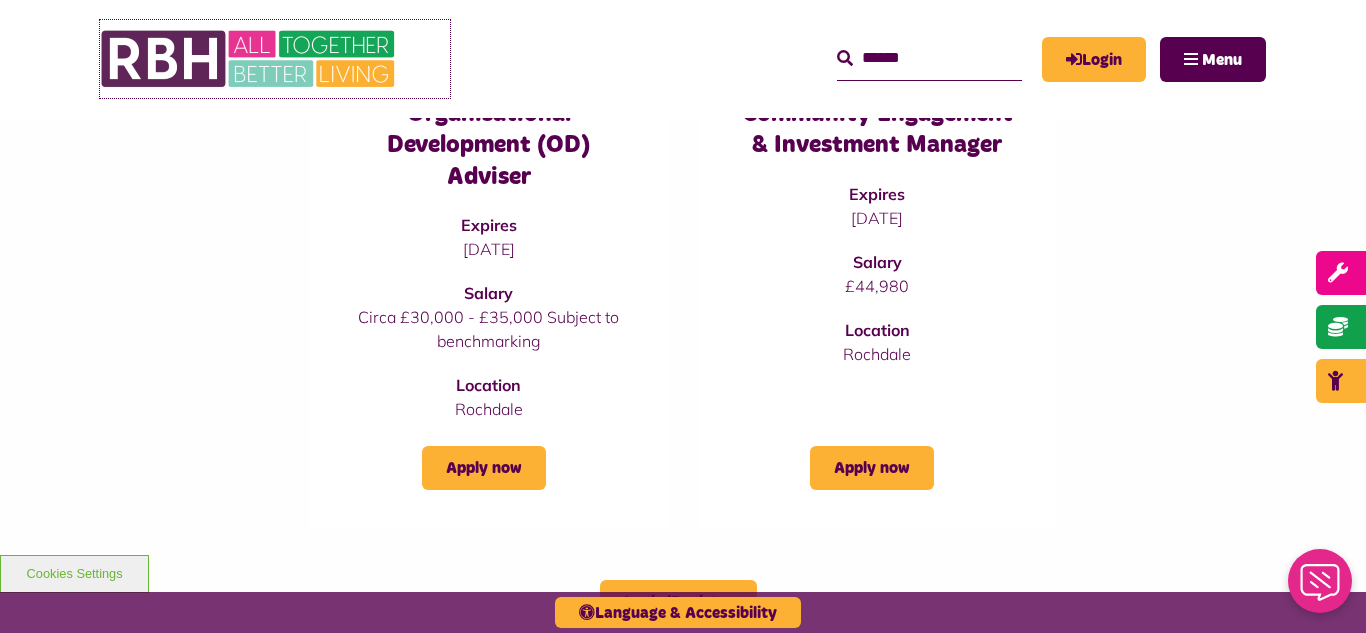 click at bounding box center (250, 59) 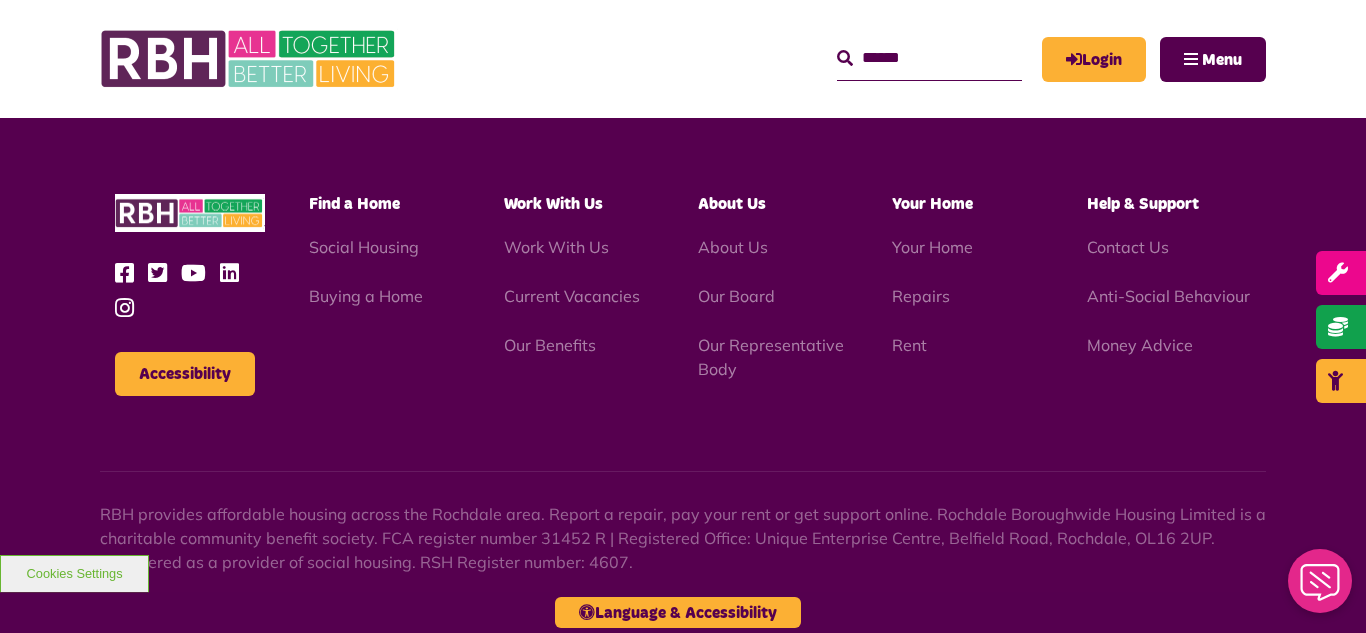 scroll, scrollTop: 2095, scrollLeft: 0, axis: vertical 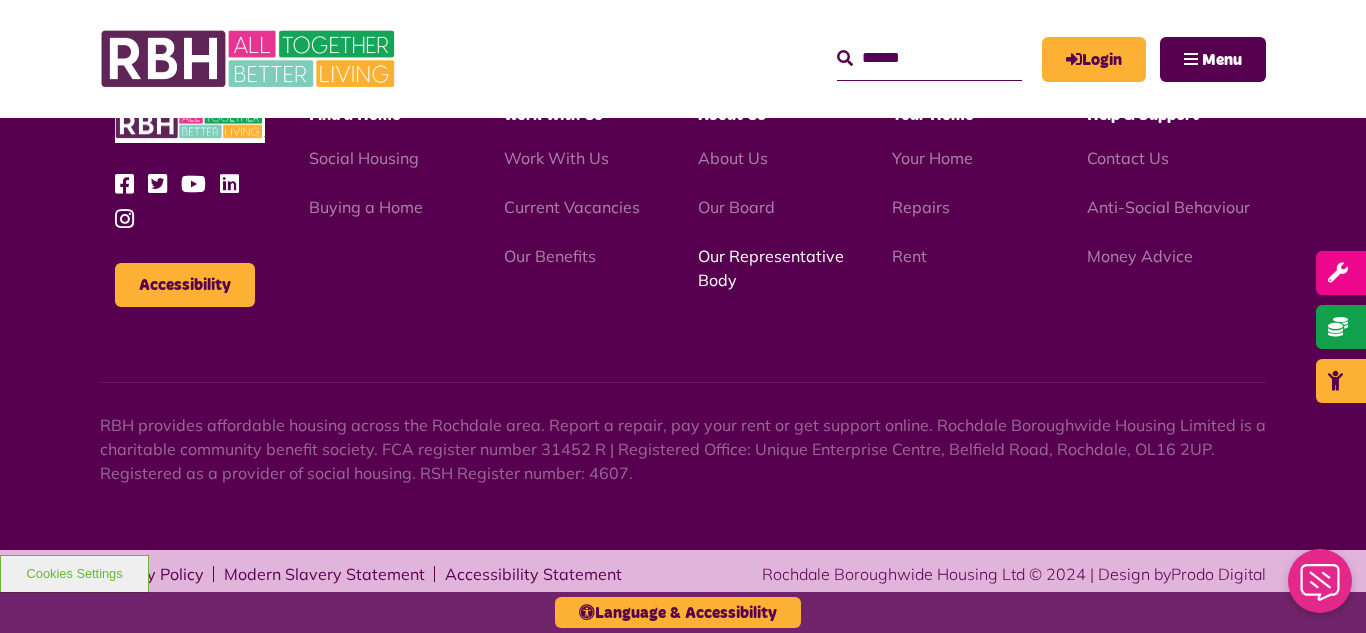 click on "Our Representative Body" at bounding box center (771, 268) 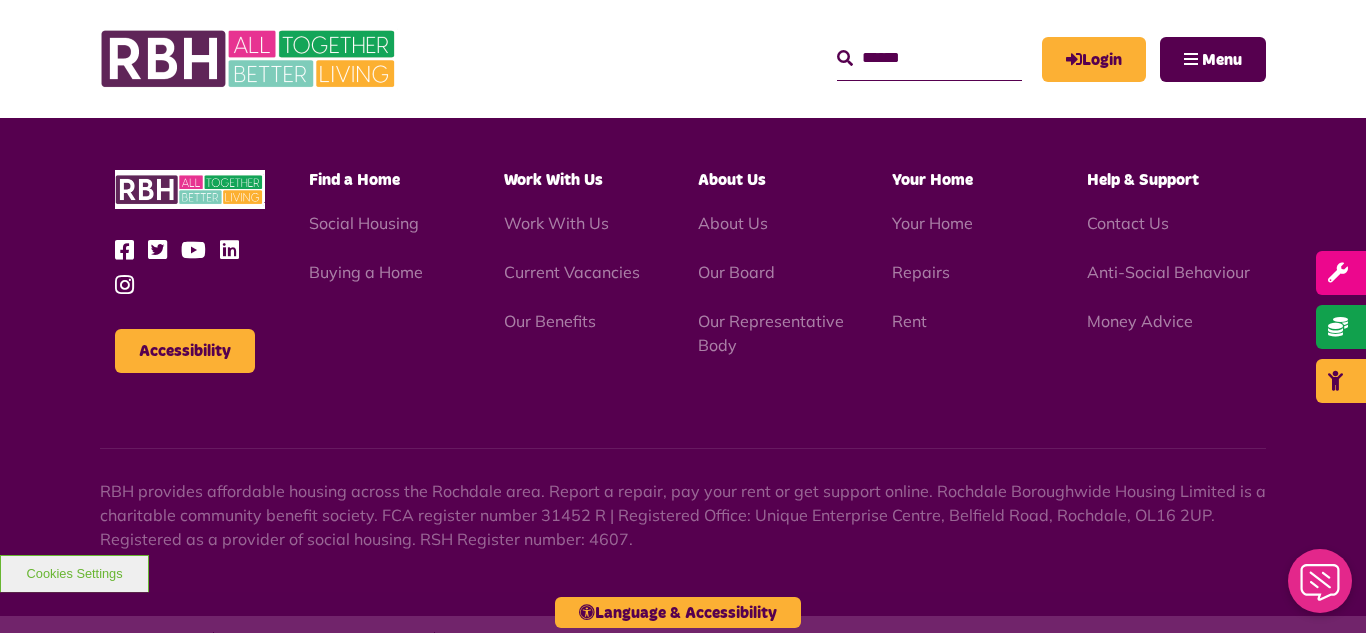 scroll, scrollTop: 5800, scrollLeft: 0, axis: vertical 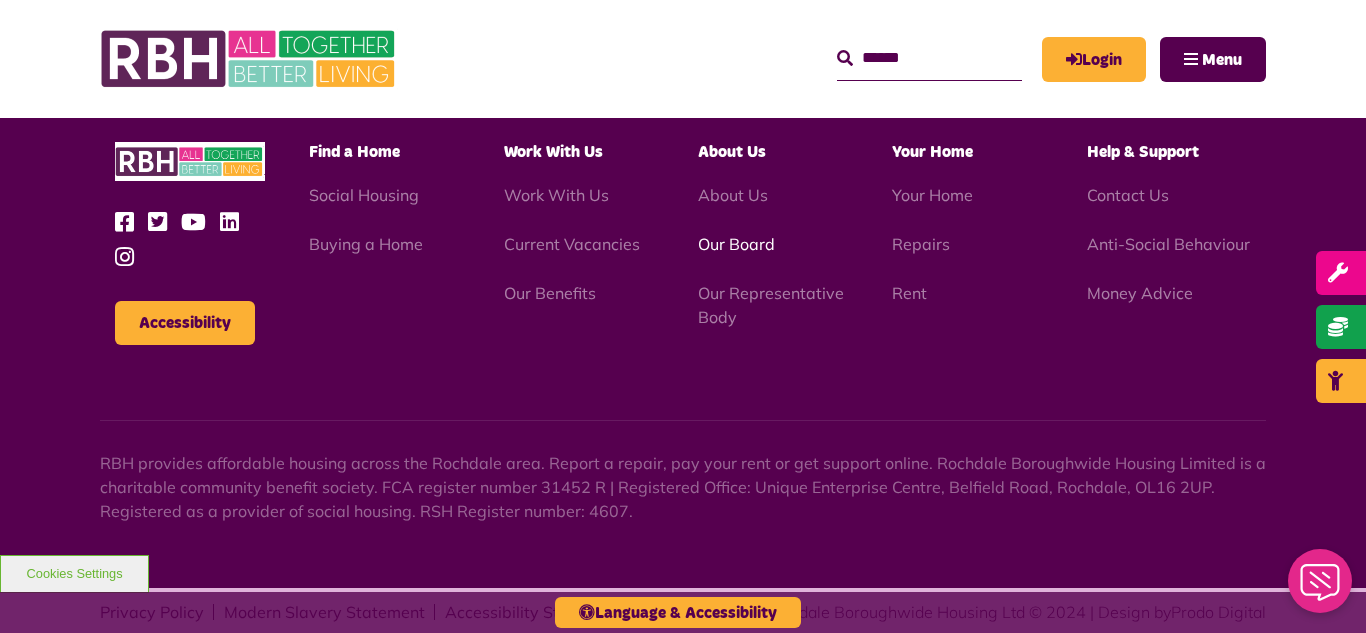 click on "Our Board" at bounding box center [736, 244] 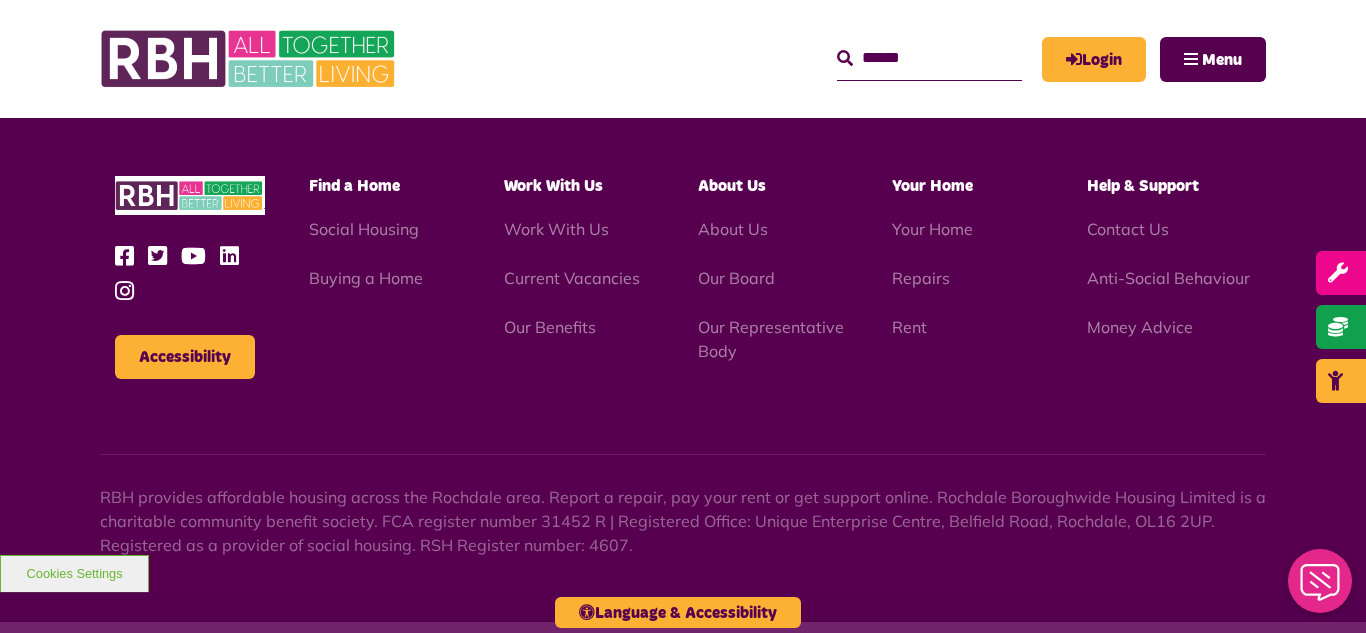 scroll, scrollTop: 5252, scrollLeft: 0, axis: vertical 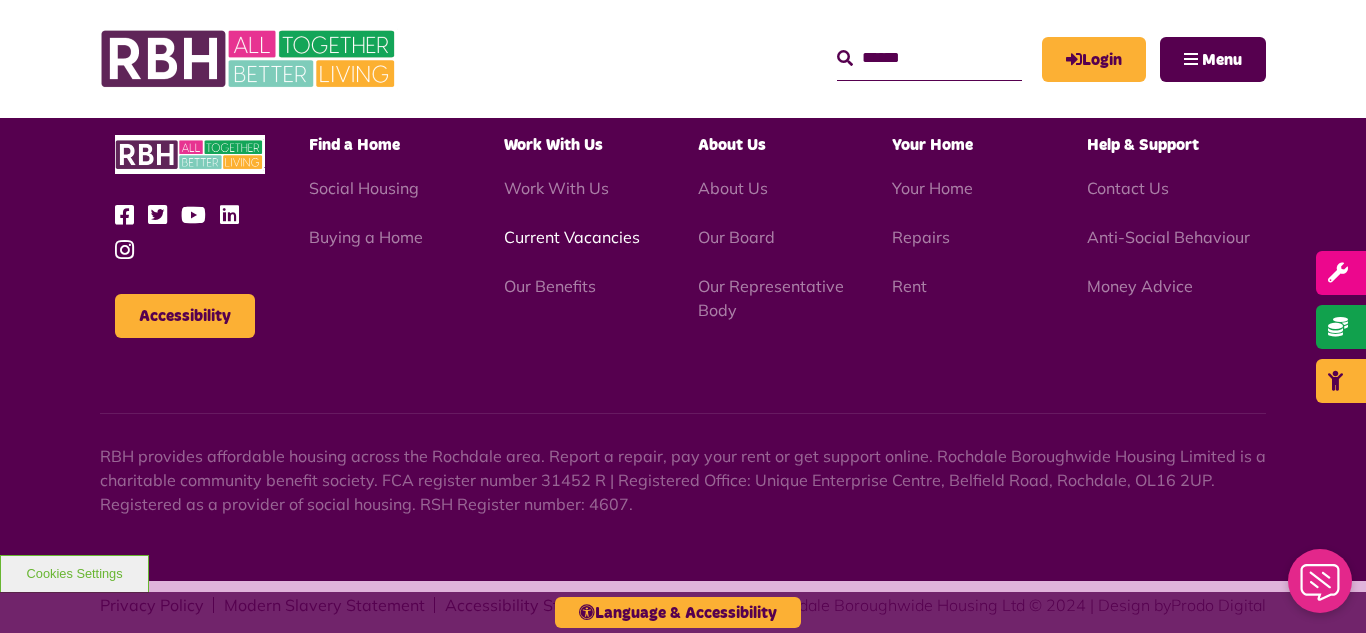 click on "Current Vacancies" at bounding box center [572, 237] 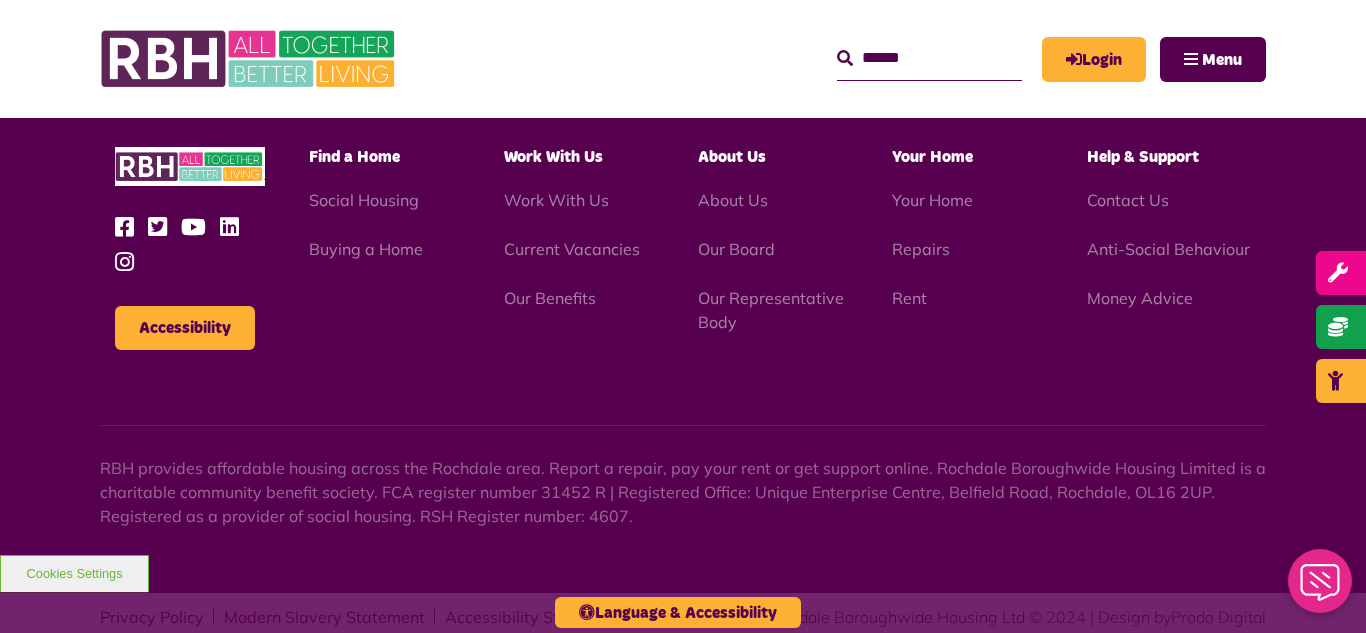 scroll, scrollTop: 2917, scrollLeft: 0, axis: vertical 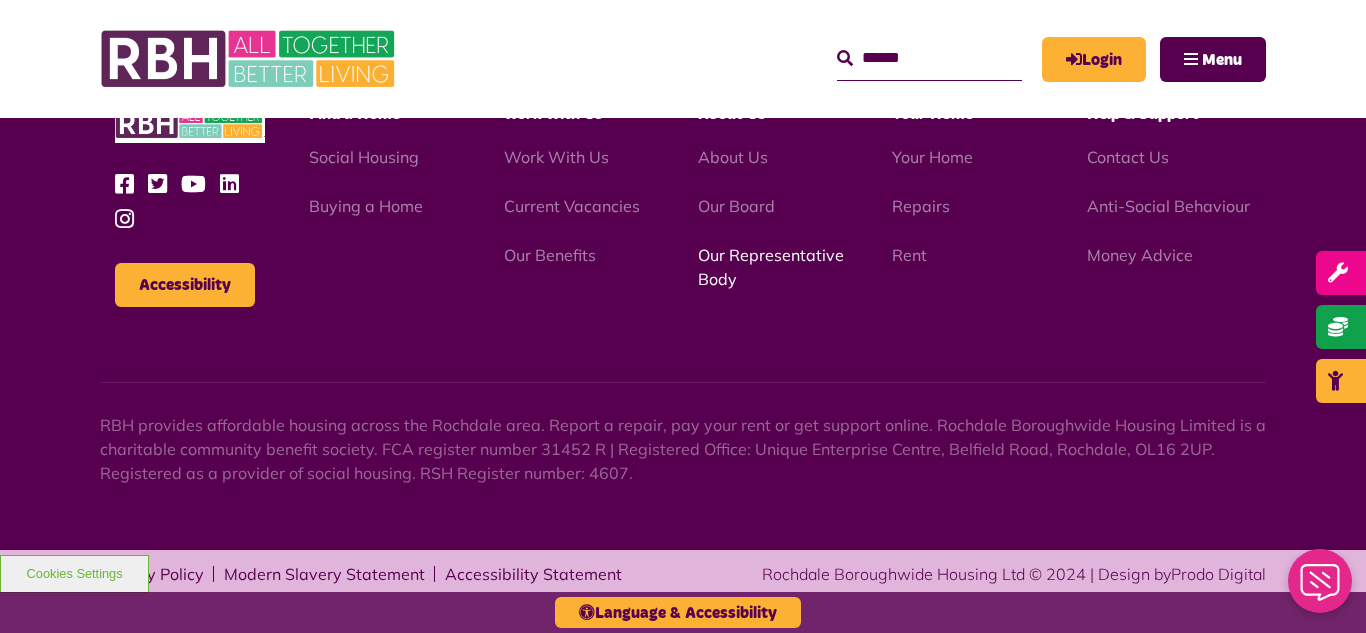 click on "Our Representative Body" at bounding box center (771, 267) 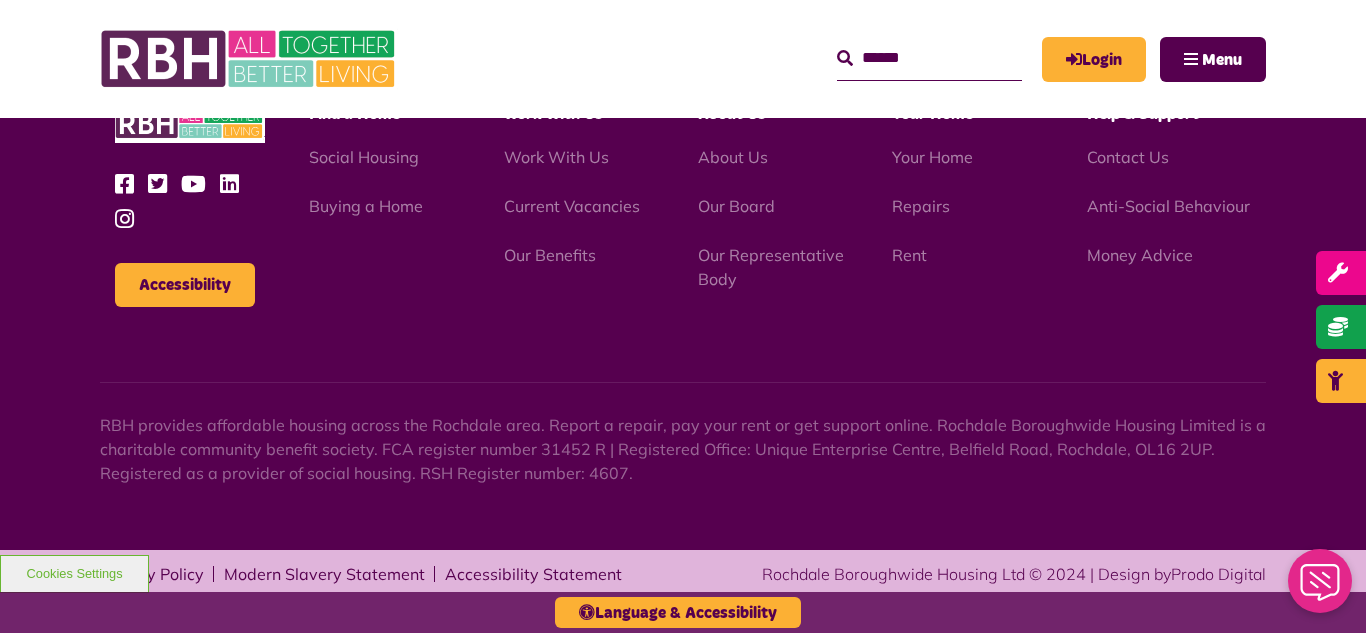 scroll, scrollTop: 5806, scrollLeft: 0, axis: vertical 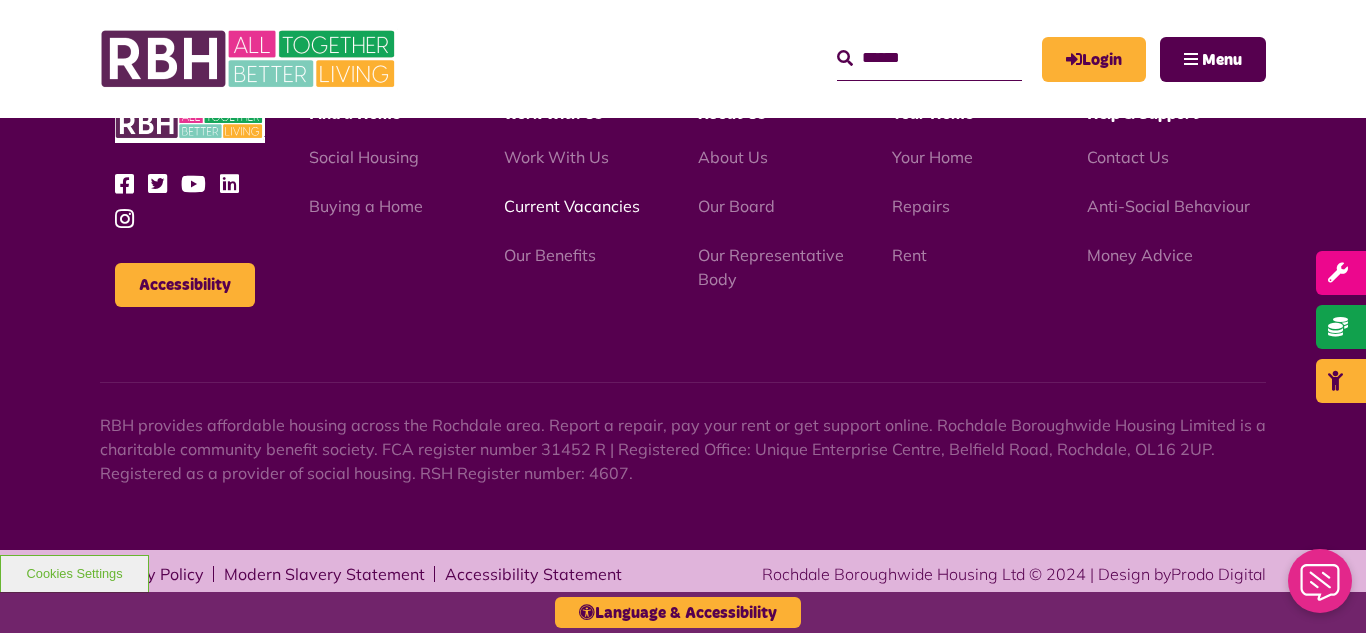 click on "Current Vacancies" at bounding box center (572, 206) 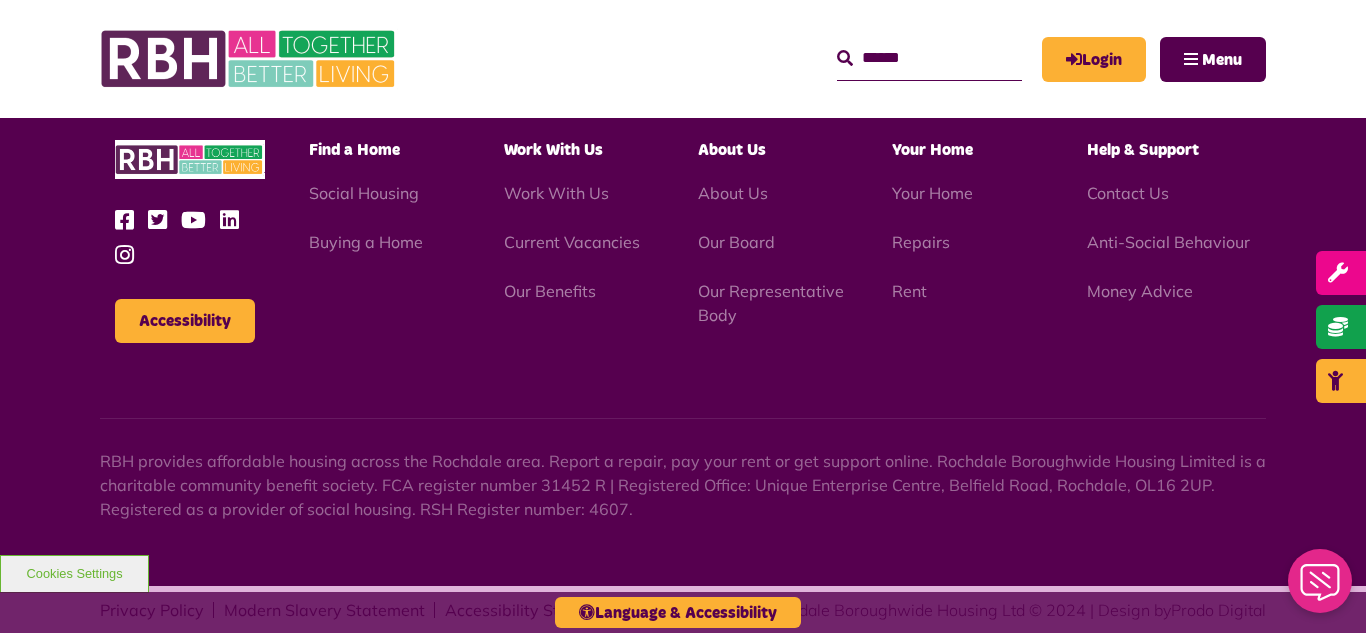 scroll, scrollTop: 2917, scrollLeft: 0, axis: vertical 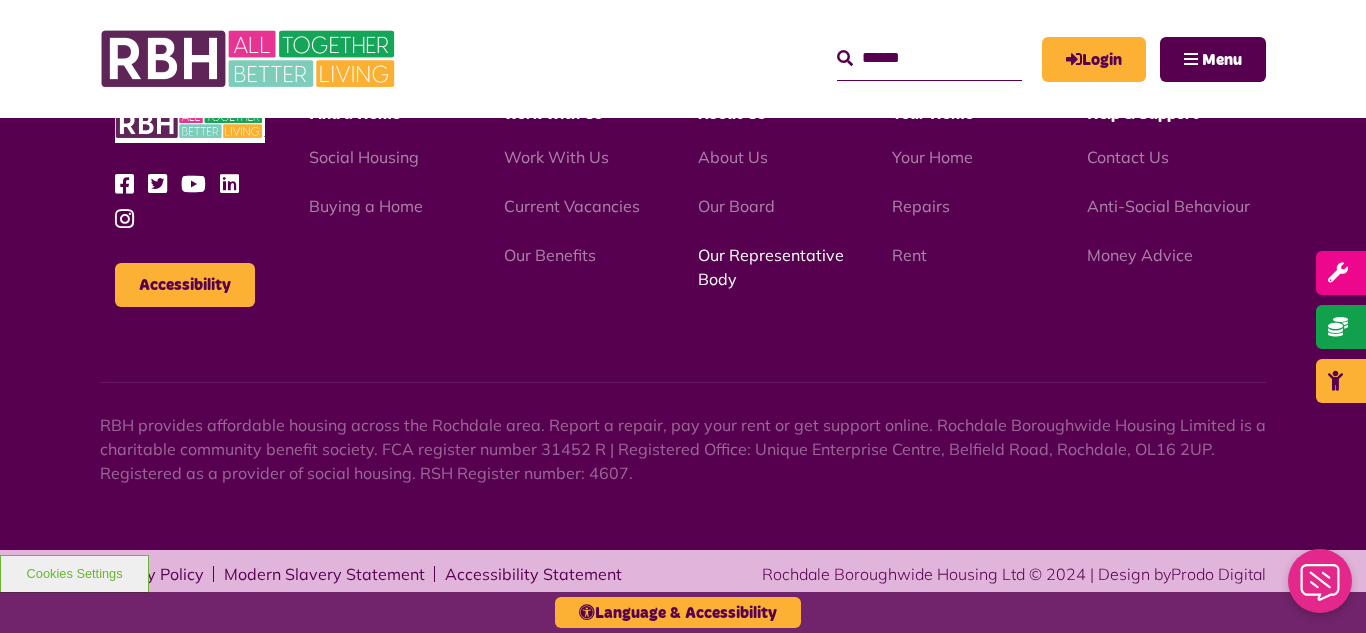 click on "Our Representative Body" at bounding box center (771, 267) 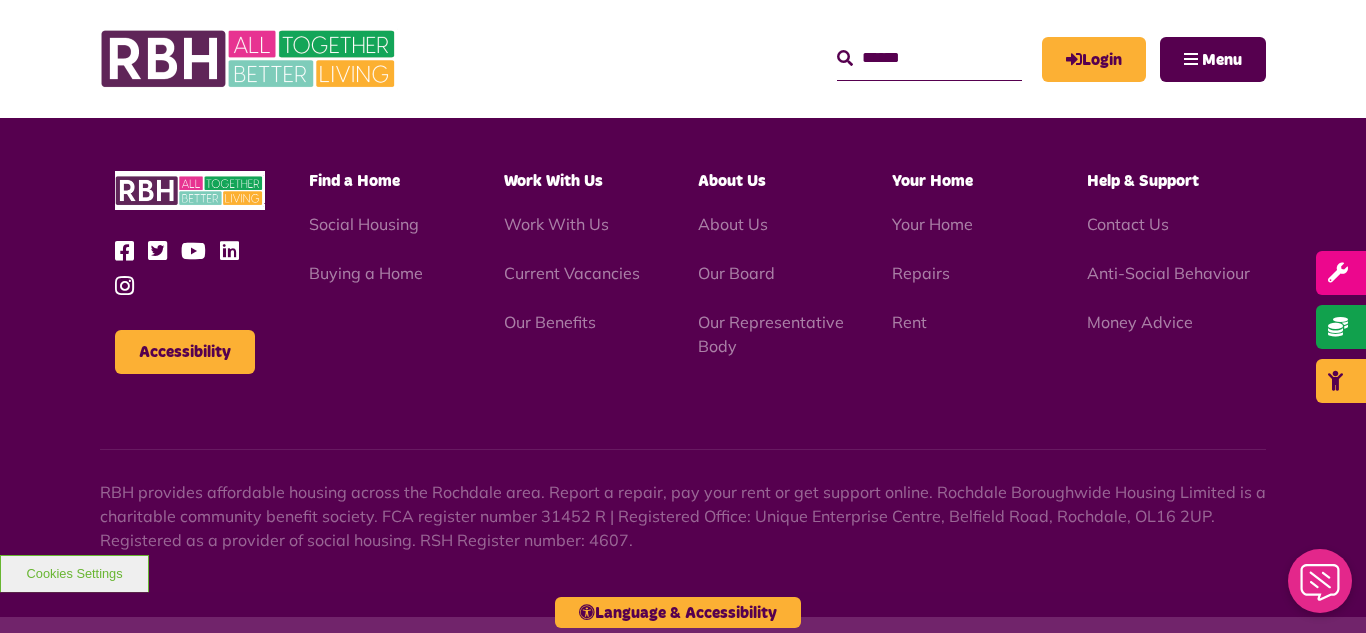 scroll, scrollTop: 5806, scrollLeft: 0, axis: vertical 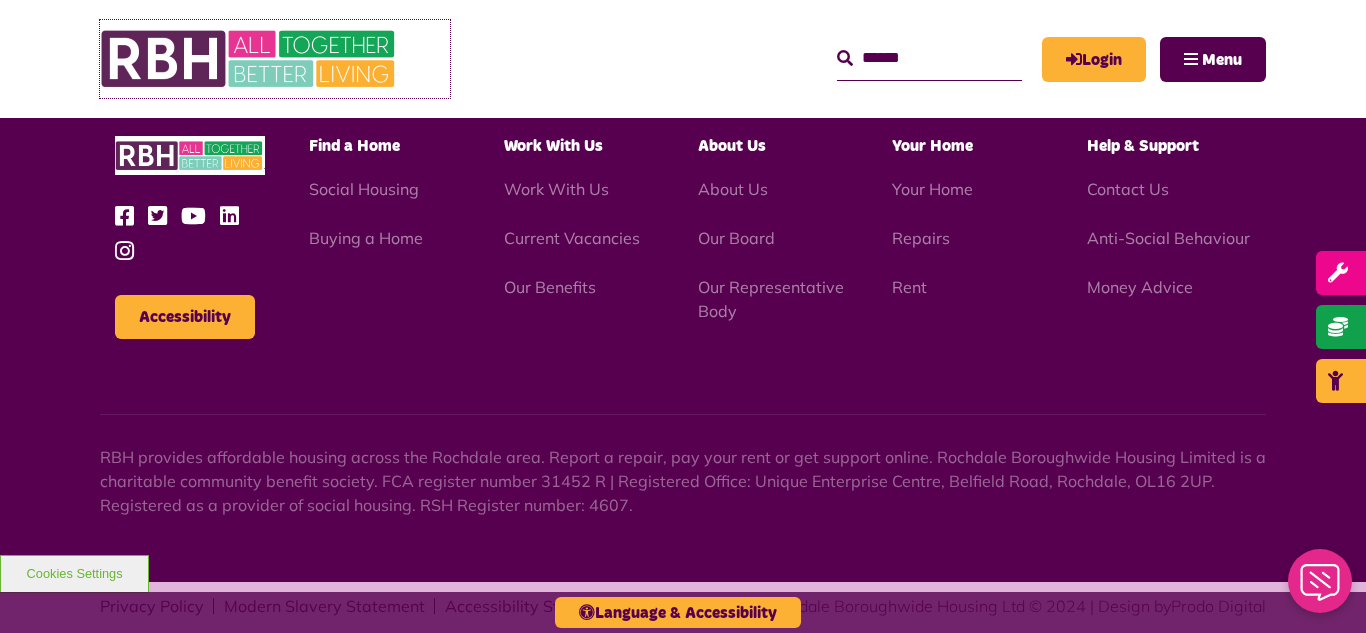 click at bounding box center [250, 59] 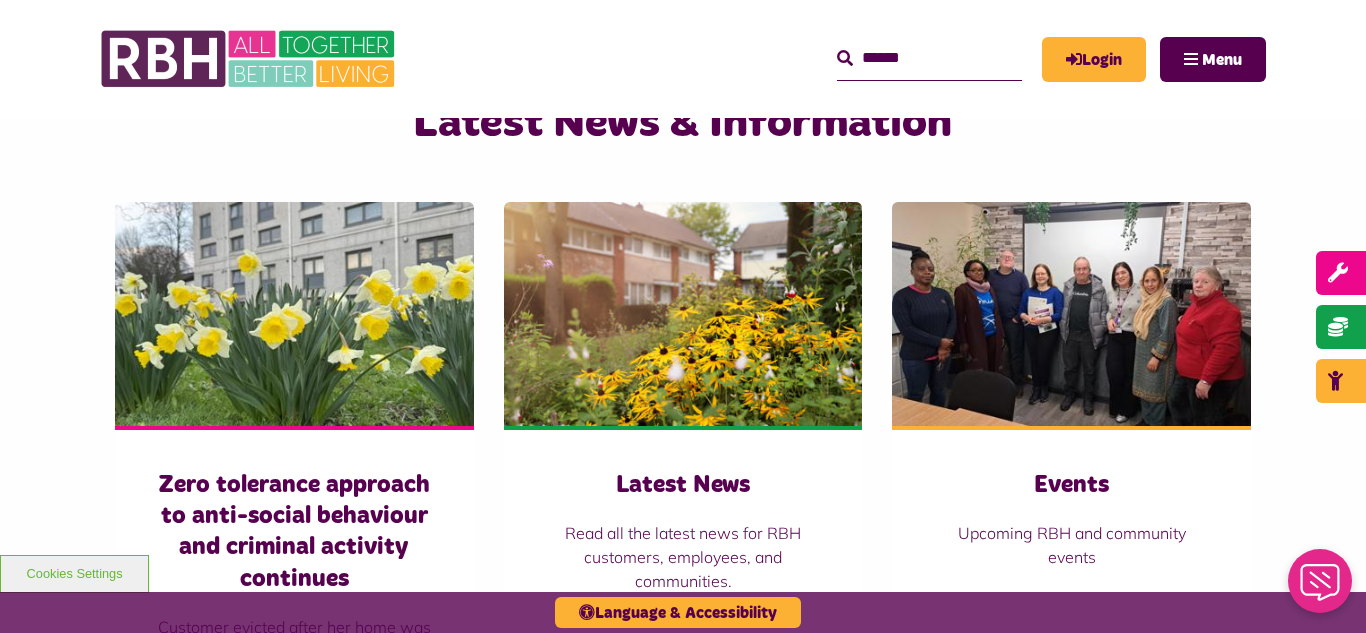 scroll, scrollTop: 1280, scrollLeft: 0, axis: vertical 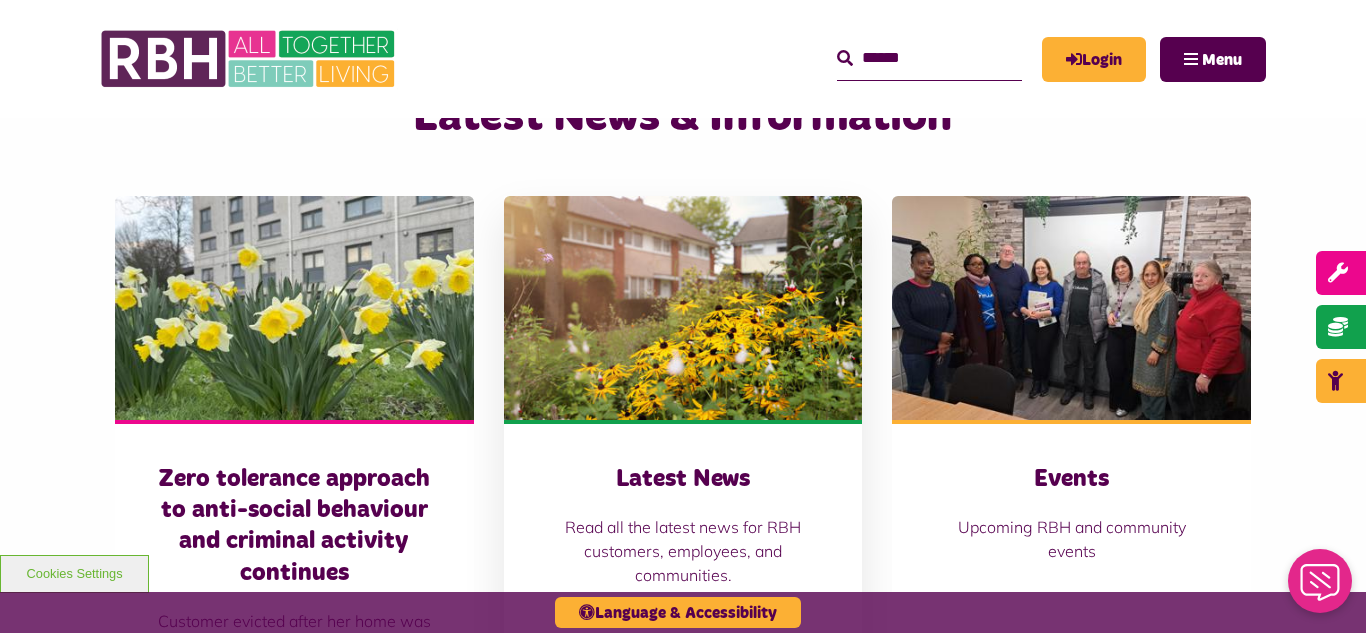click at bounding box center [683, 308] 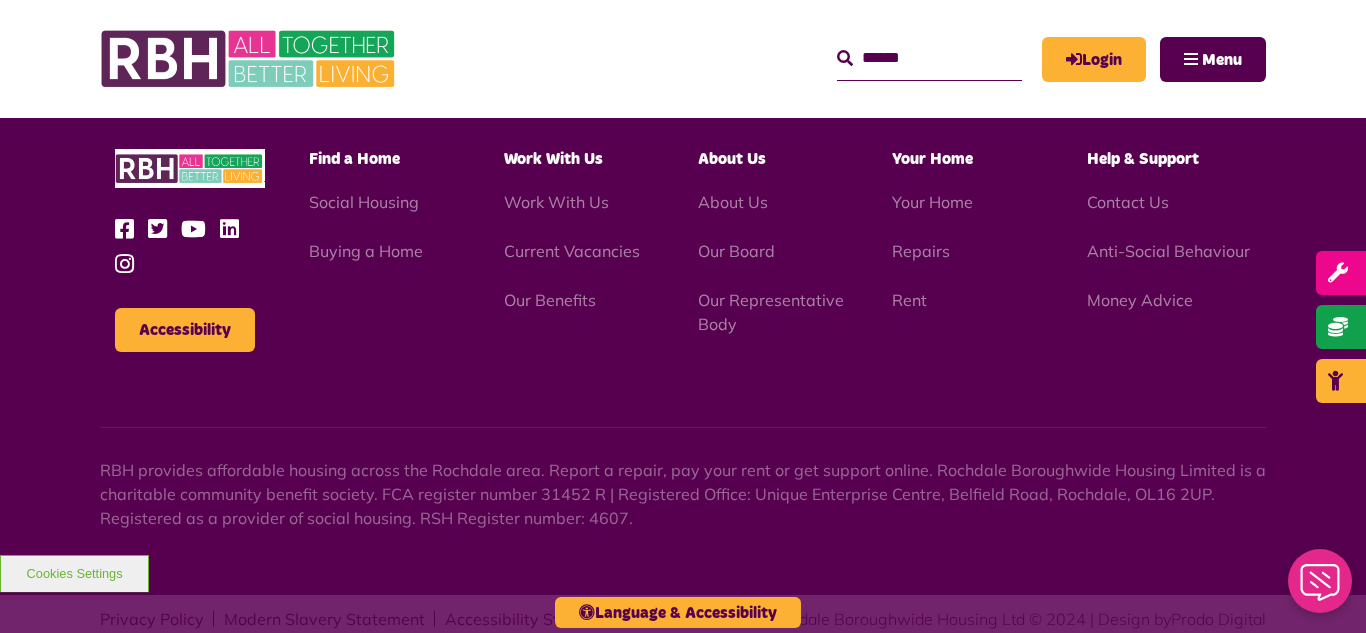 scroll, scrollTop: 2177, scrollLeft: 0, axis: vertical 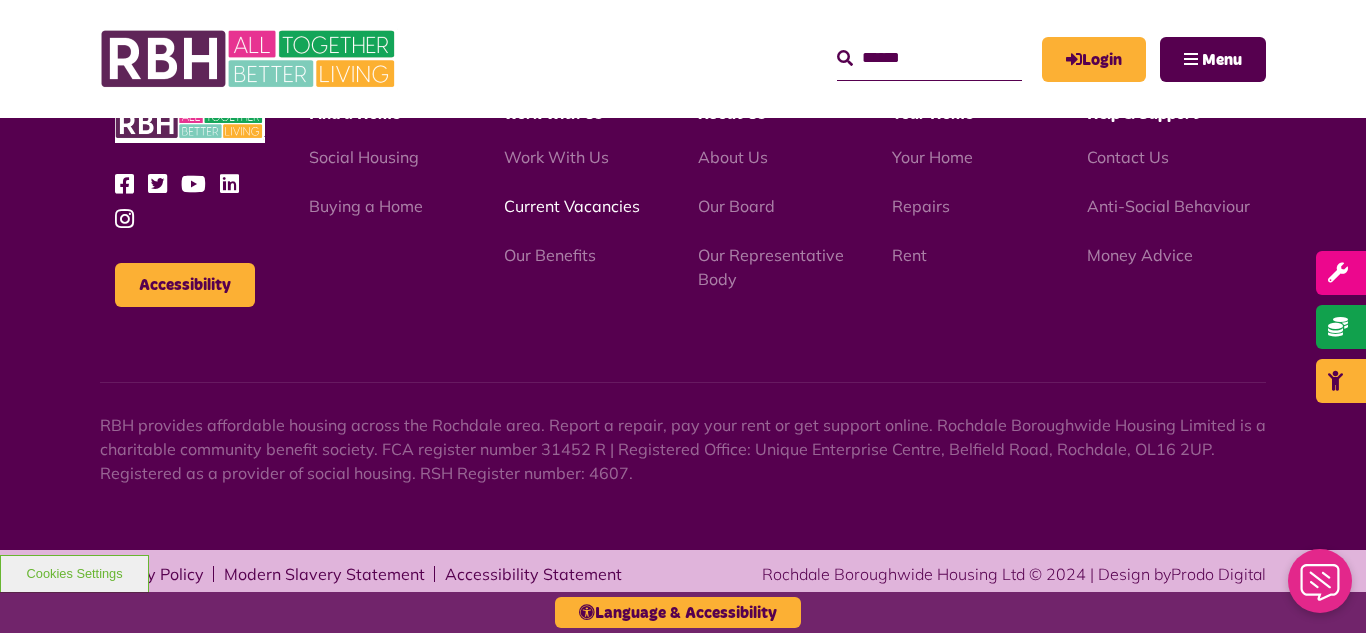 click on "Current Vacancies" at bounding box center (572, 206) 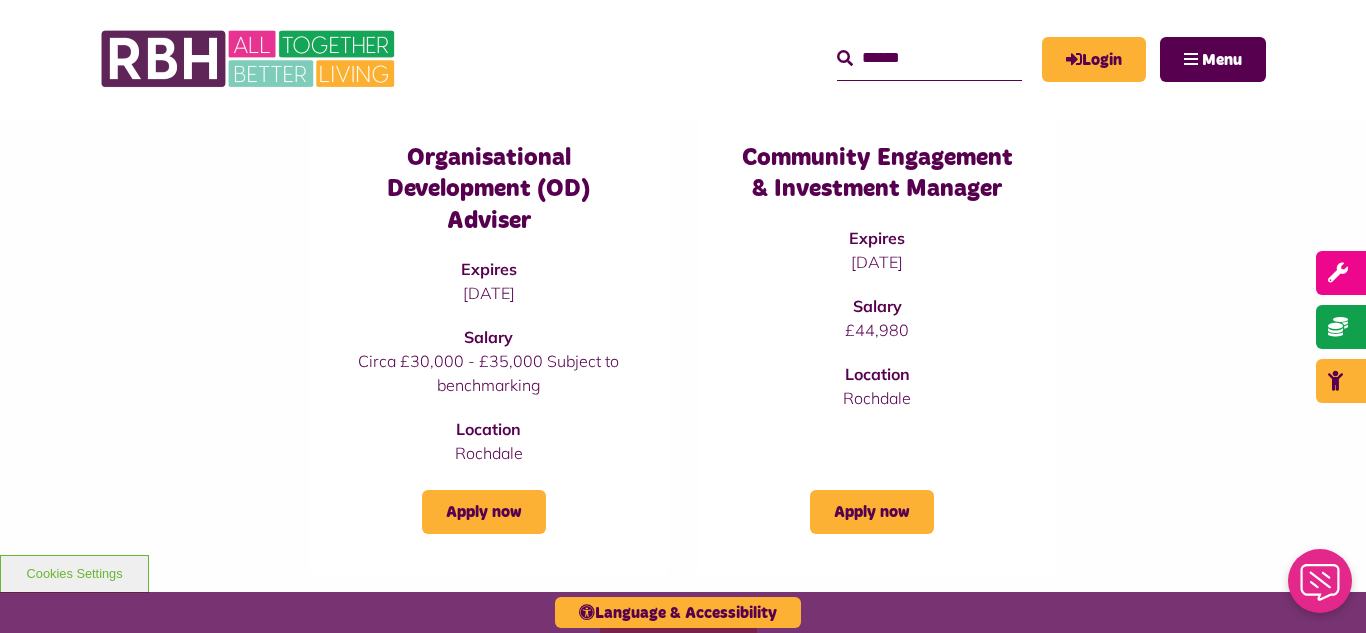 scroll, scrollTop: 1280, scrollLeft: 0, axis: vertical 